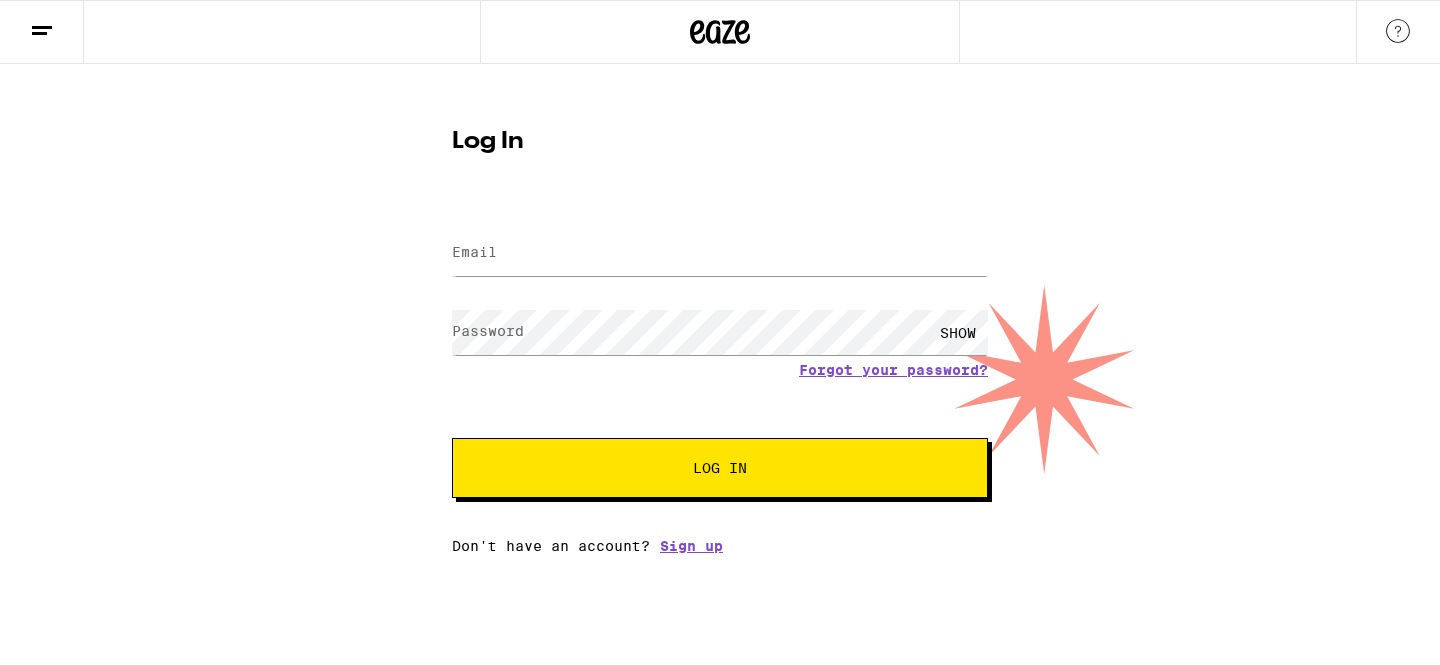 scroll, scrollTop: 0, scrollLeft: 0, axis: both 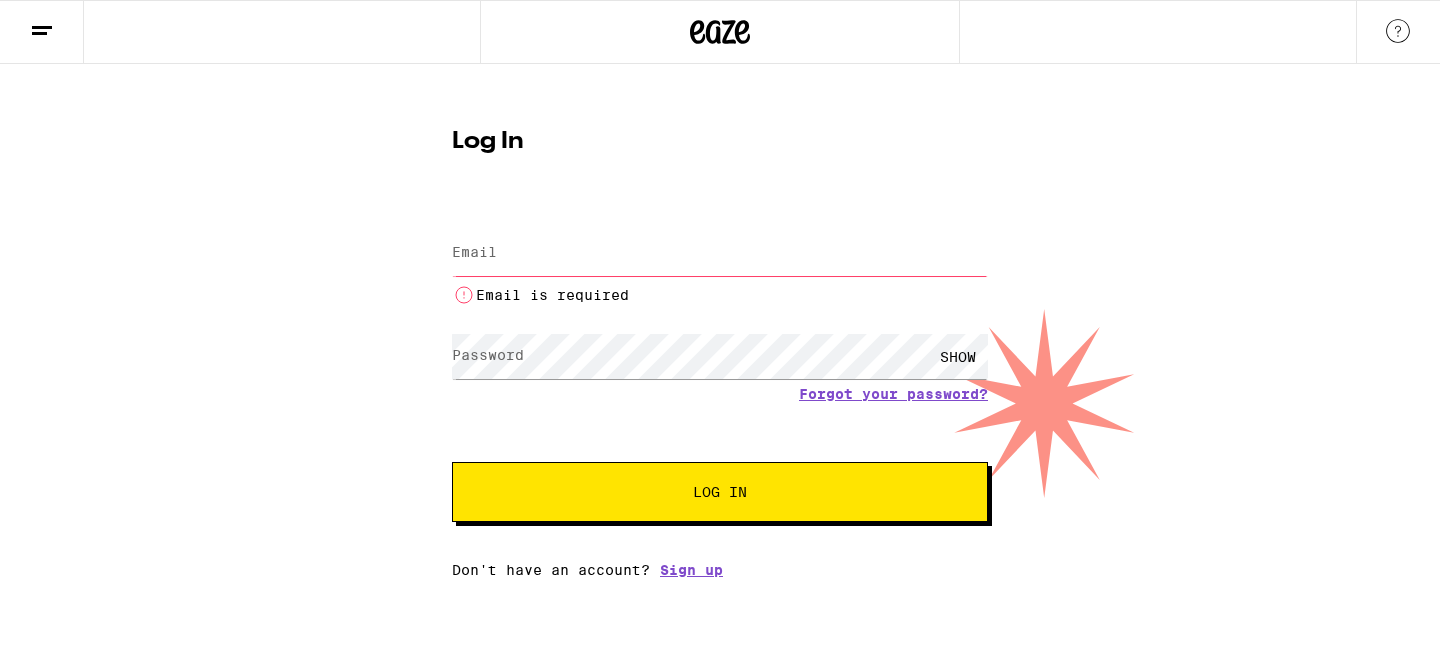 click on "Email" at bounding box center [720, 253] 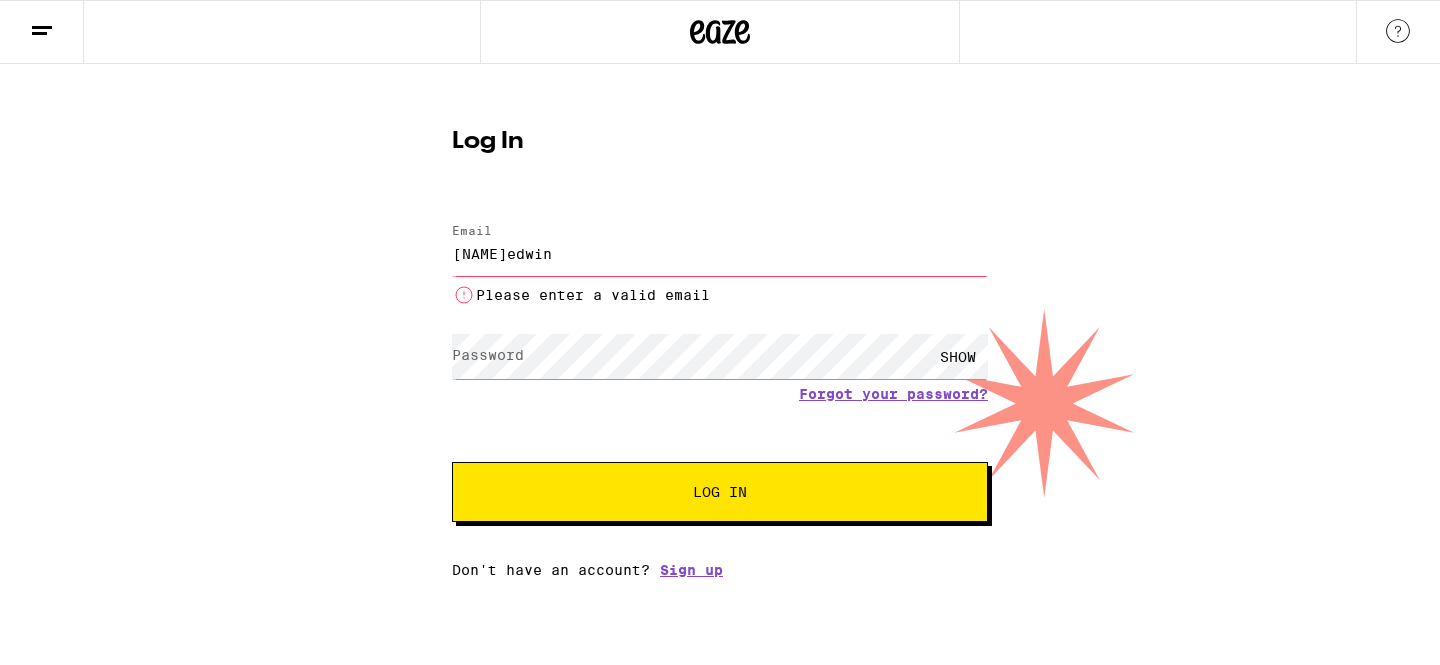 type on "[NAME]edwins" 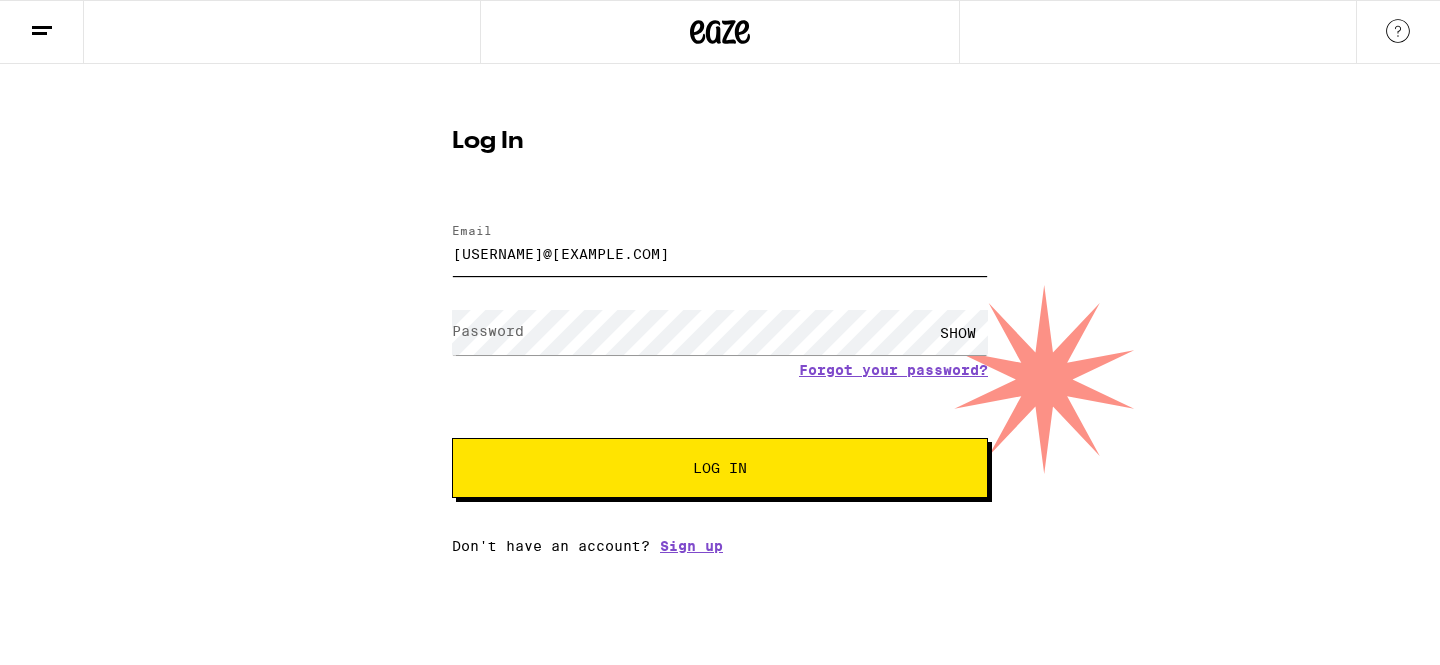 type on "[USERNAME]@[EXAMPLE.COM]" 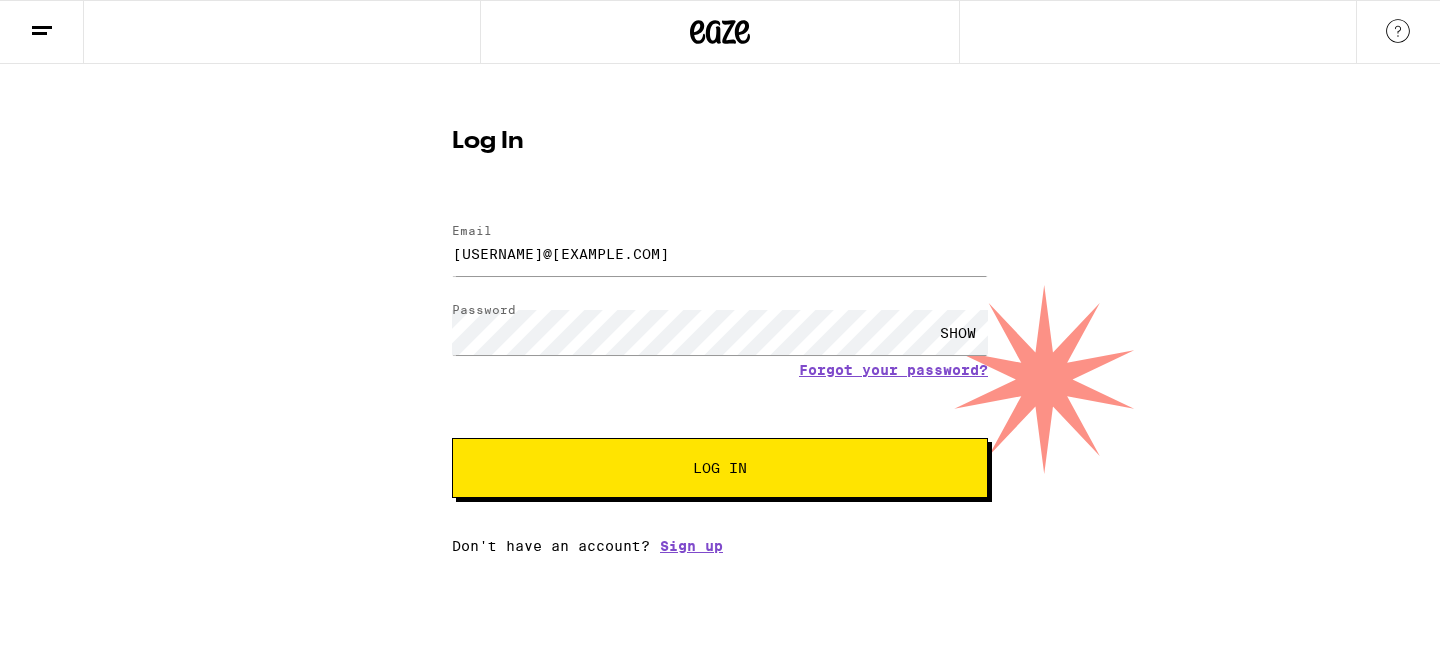 click on "Log In" at bounding box center (720, 468) 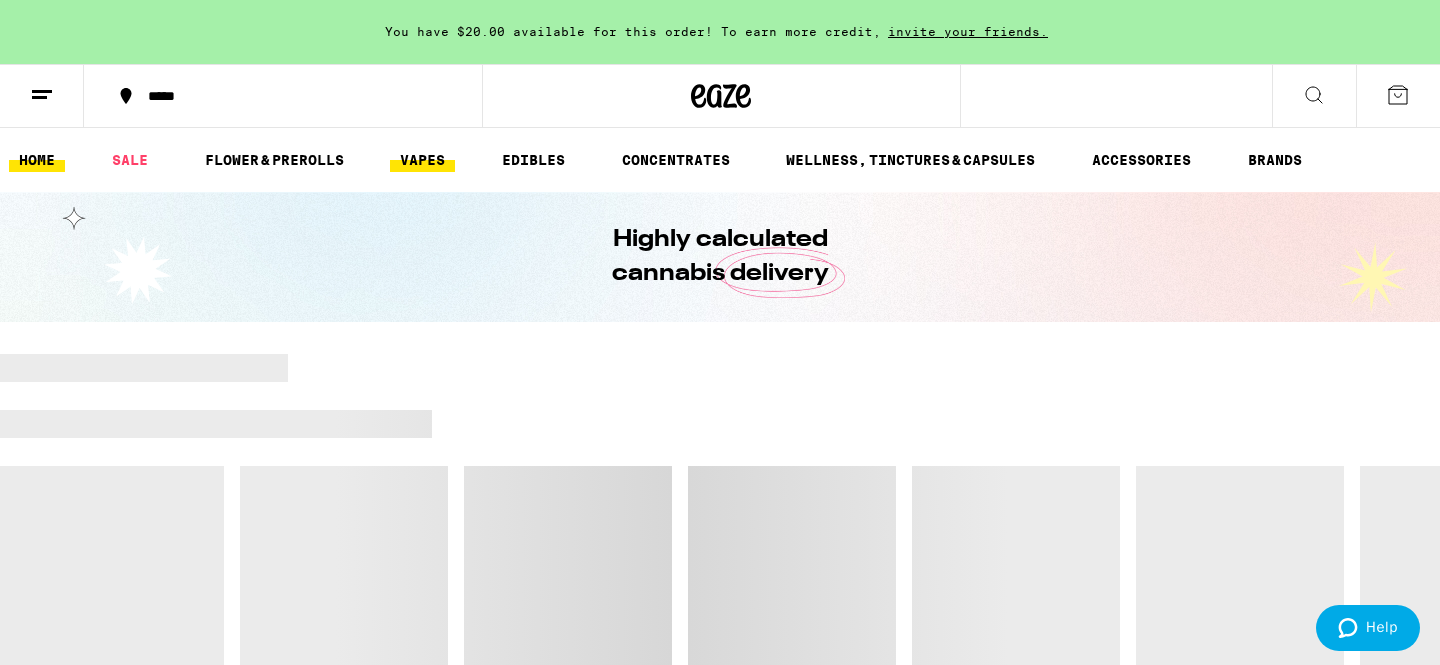 click on "VAPES" at bounding box center (422, 160) 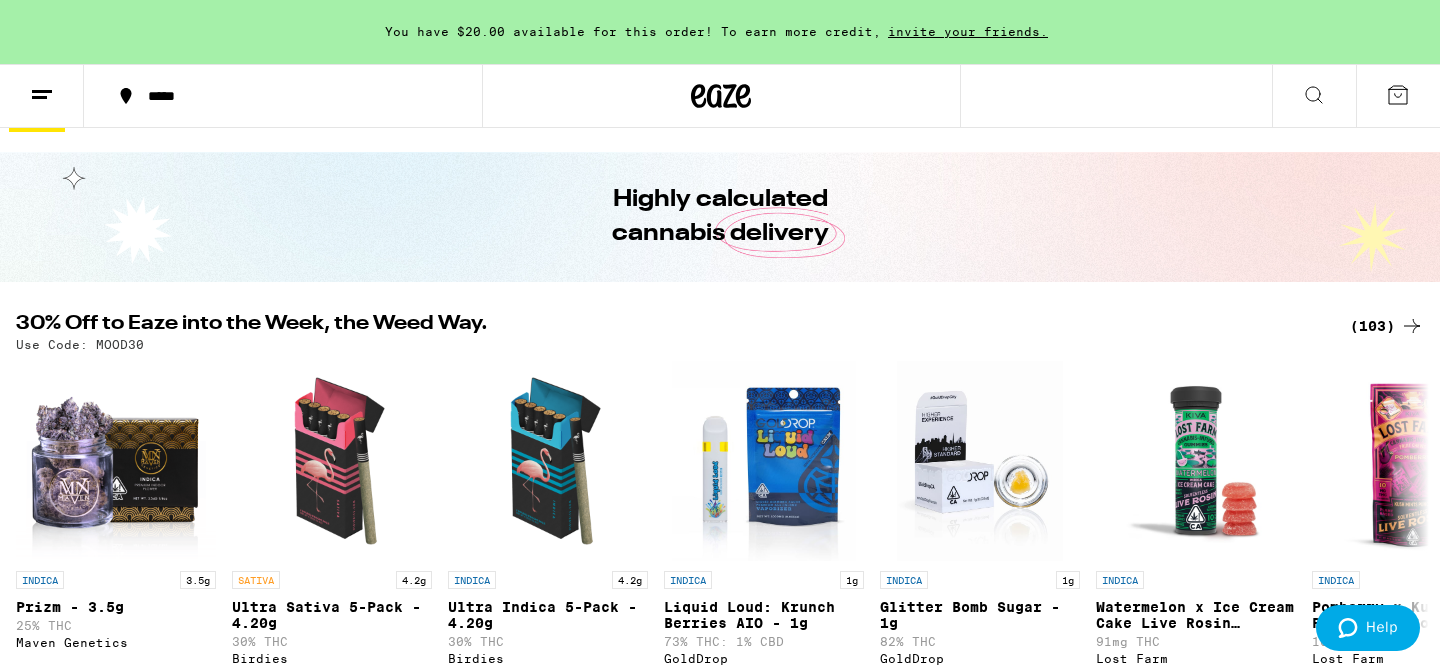 scroll, scrollTop: 29, scrollLeft: 0, axis: vertical 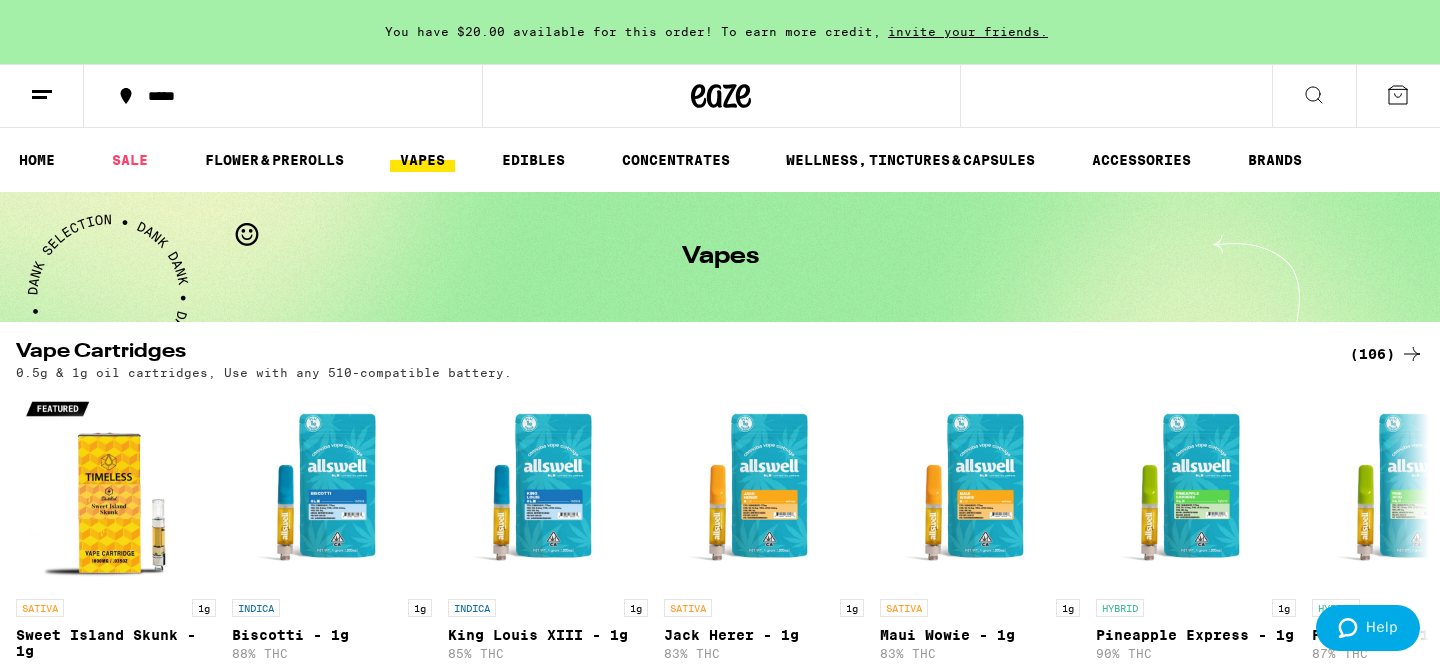 click on "(106)" at bounding box center (1387, 354) 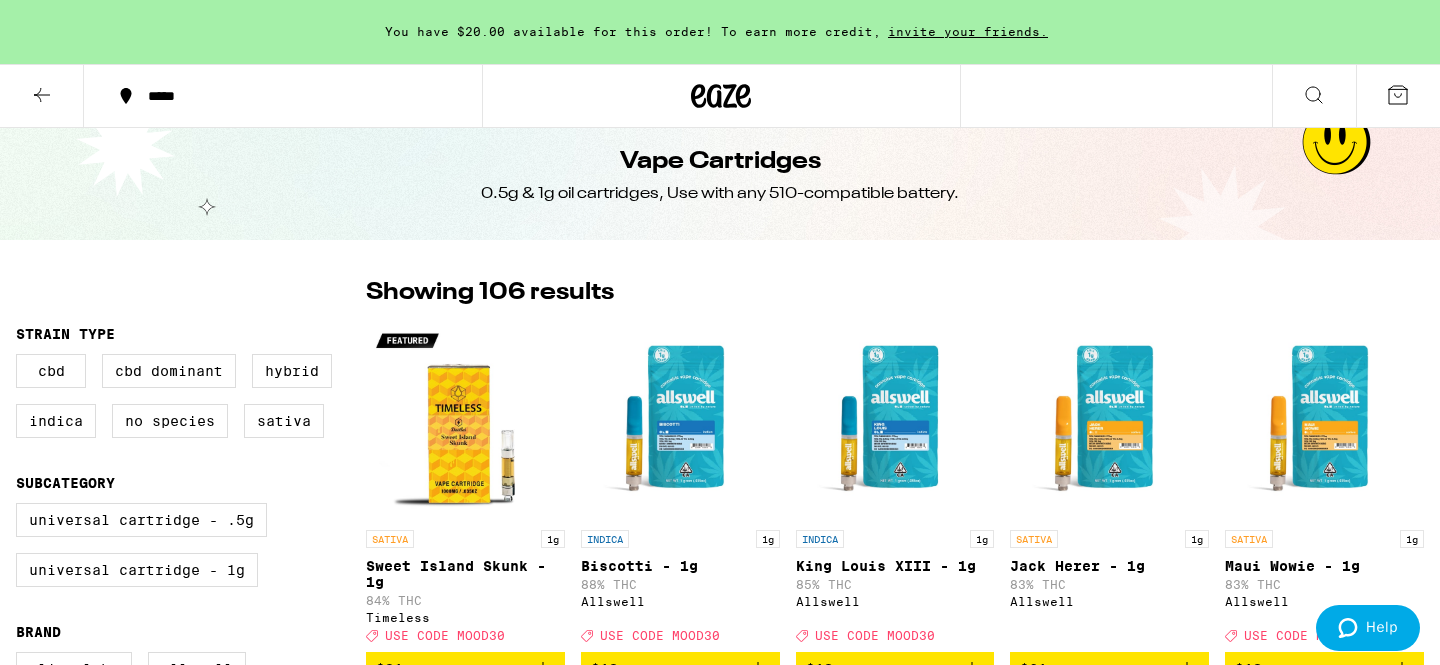 scroll, scrollTop: 0, scrollLeft: 0, axis: both 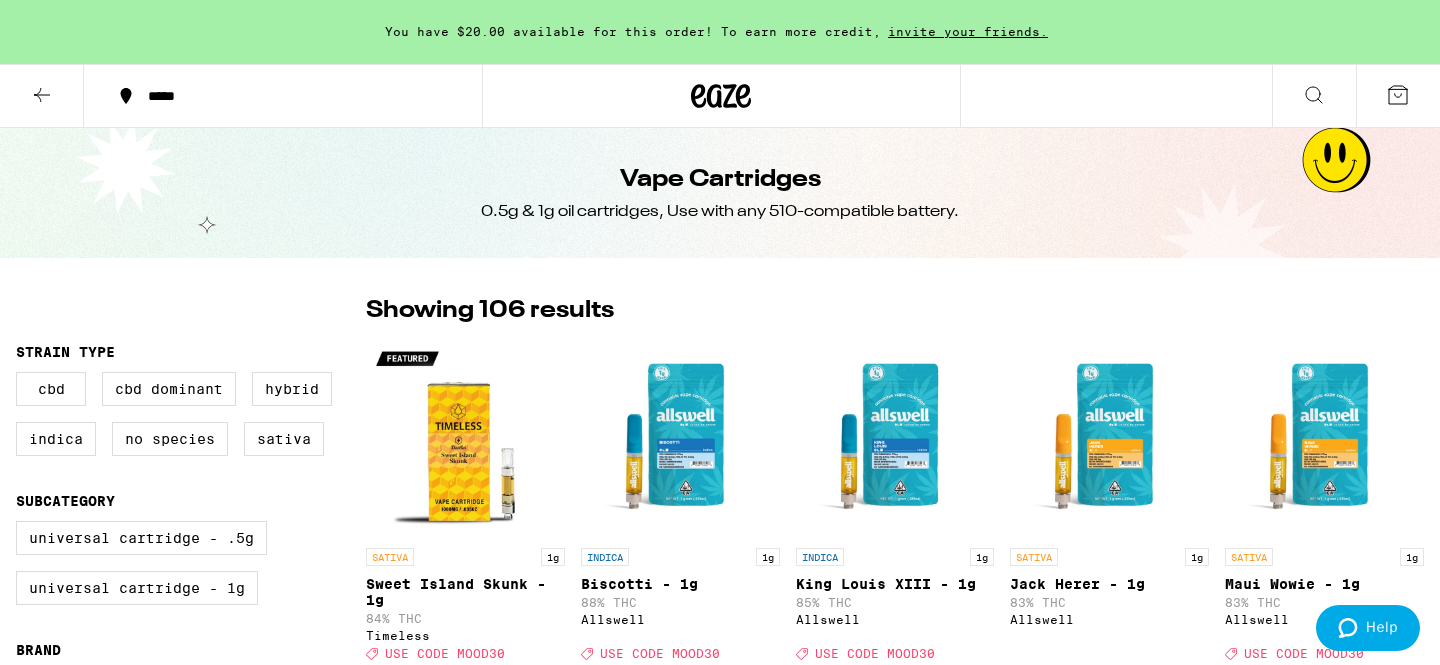 click 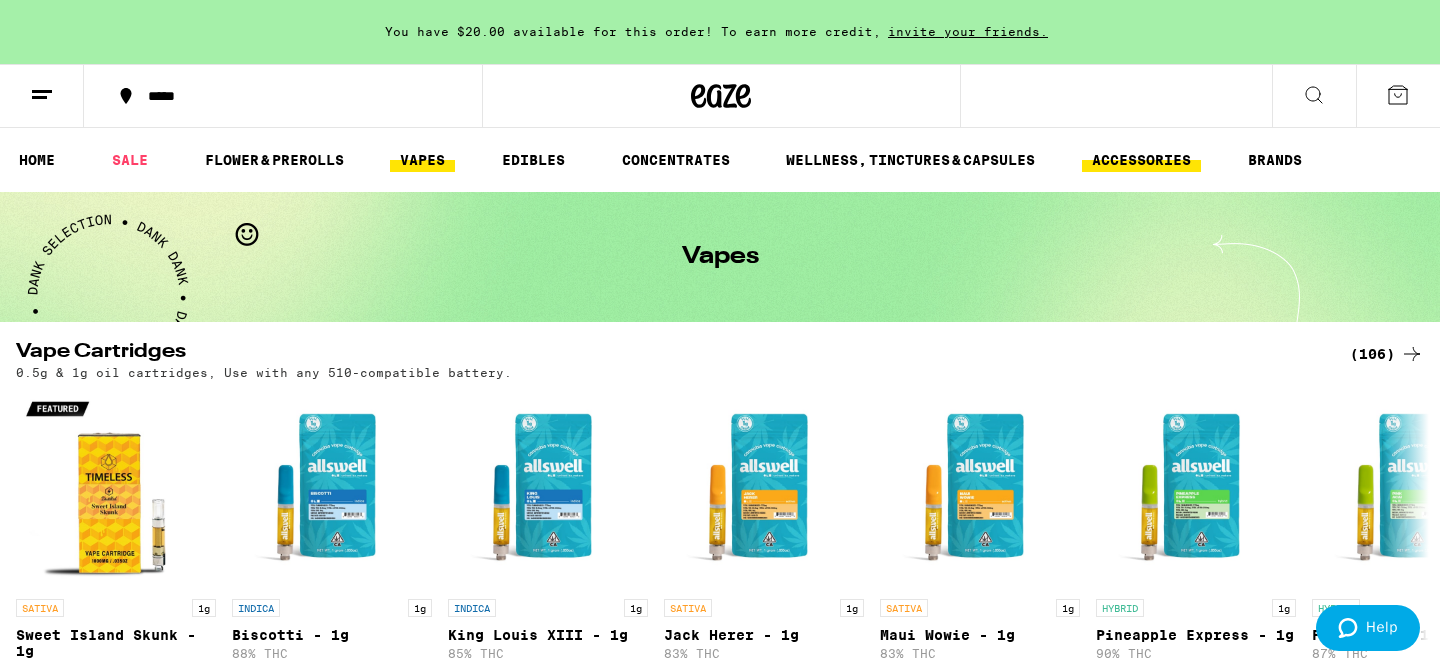 click on "ACCESSORIES" at bounding box center (1141, 160) 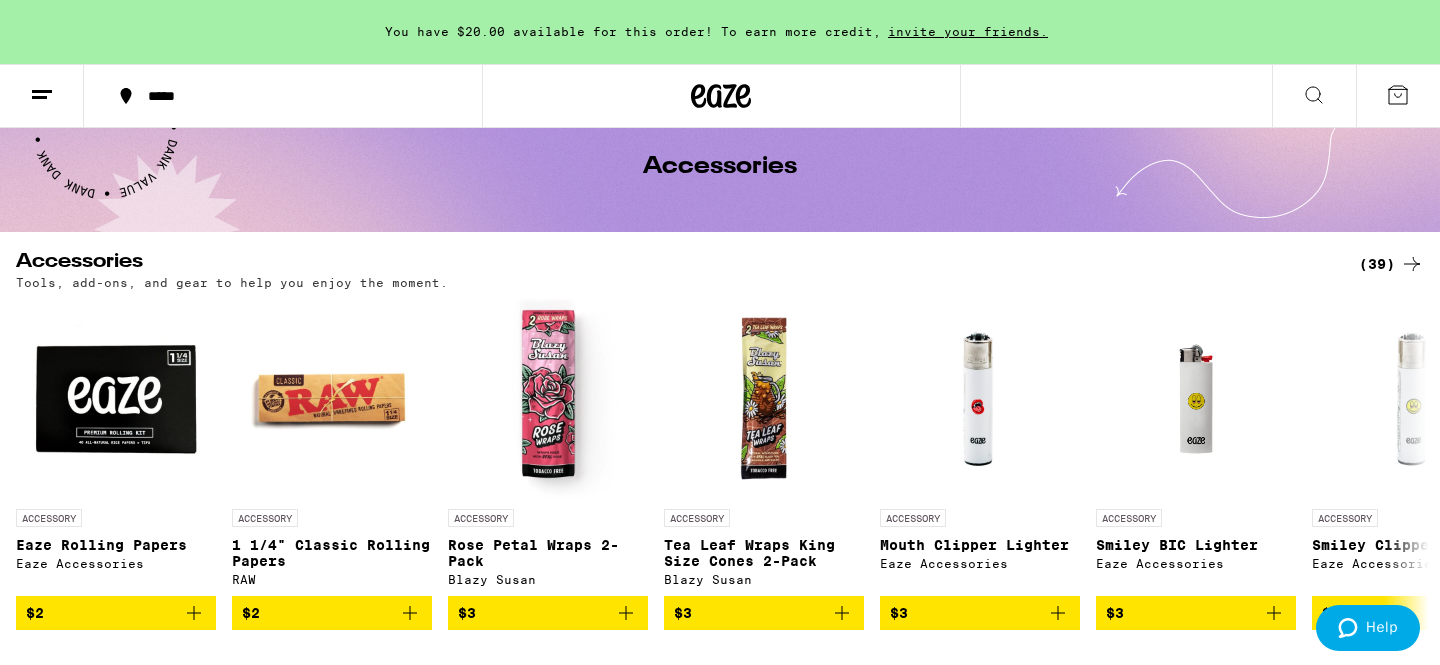 scroll, scrollTop: 203, scrollLeft: 0, axis: vertical 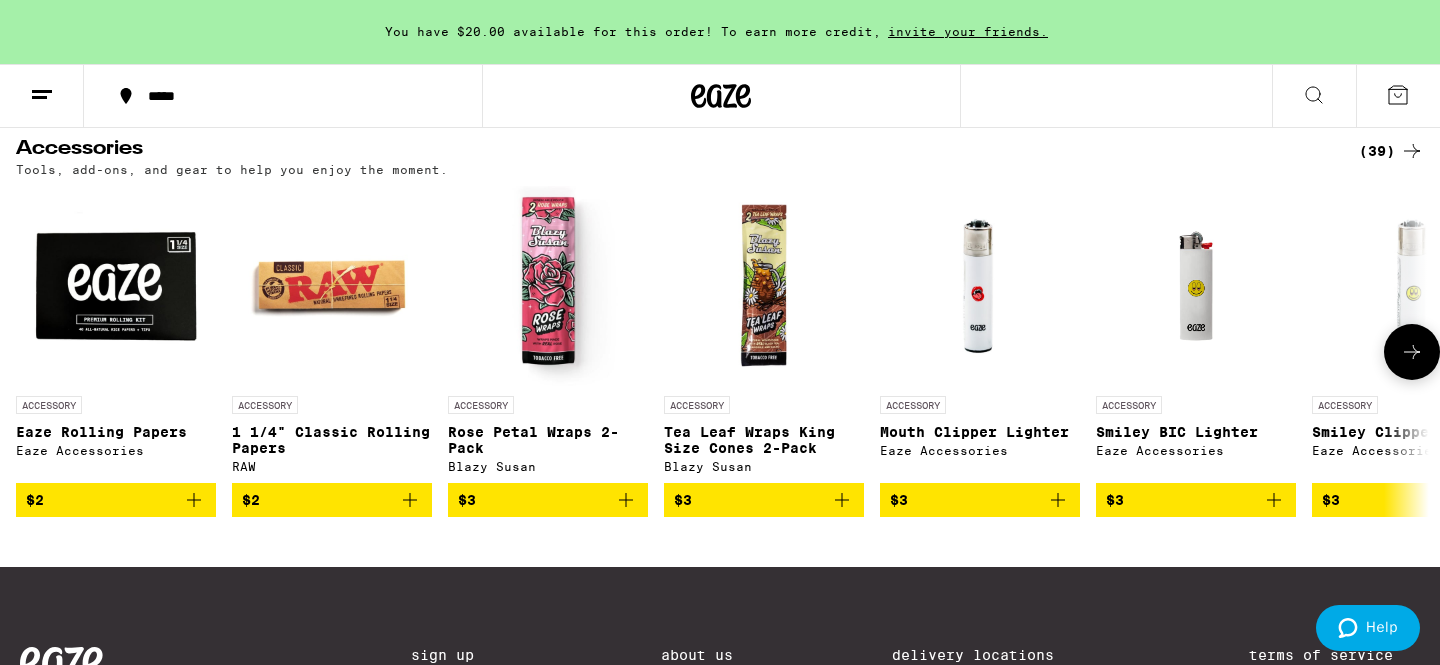 click at bounding box center [1412, 352] 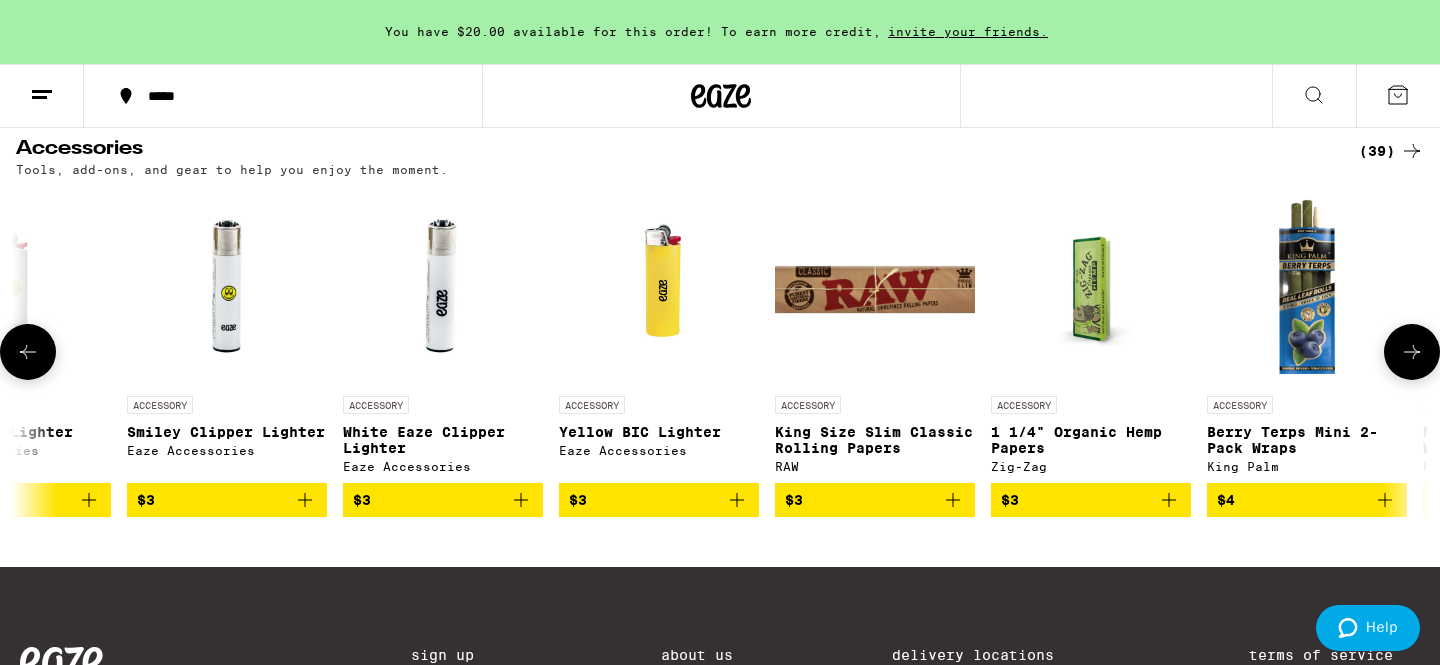 scroll, scrollTop: 0, scrollLeft: 1190, axis: horizontal 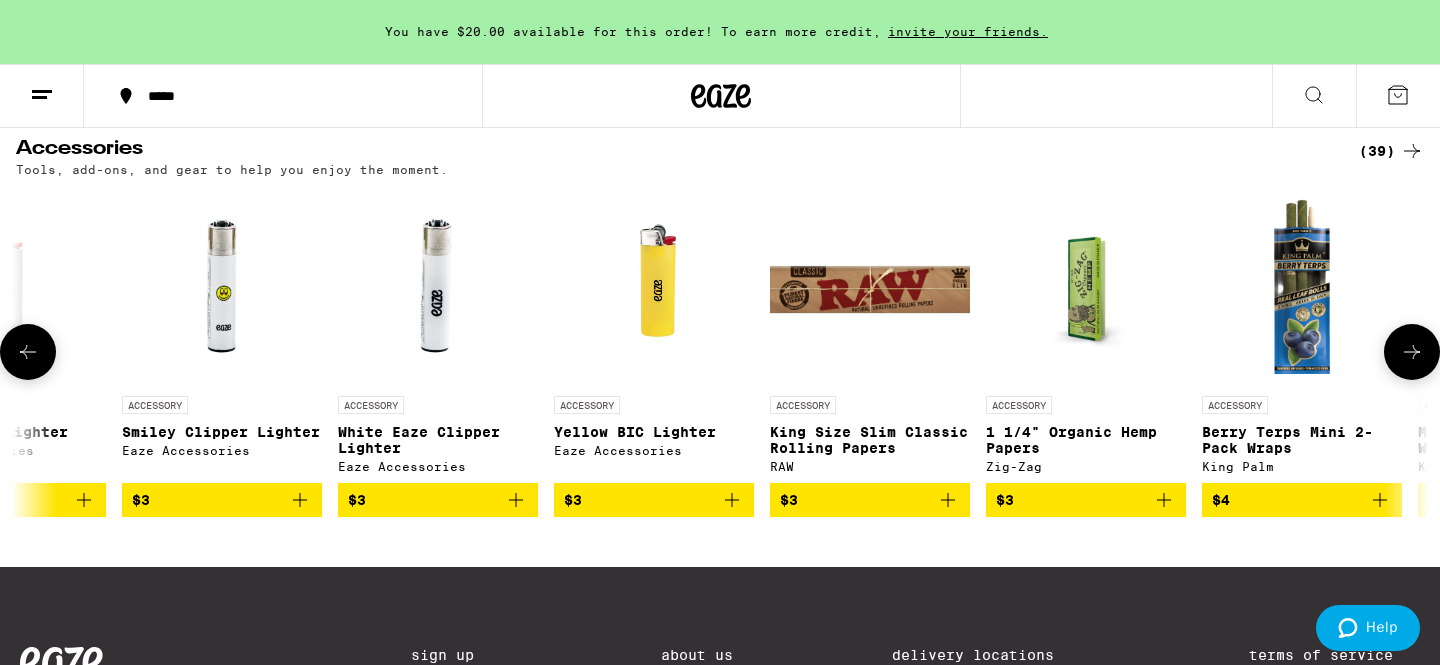 click at bounding box center (1412, 352) 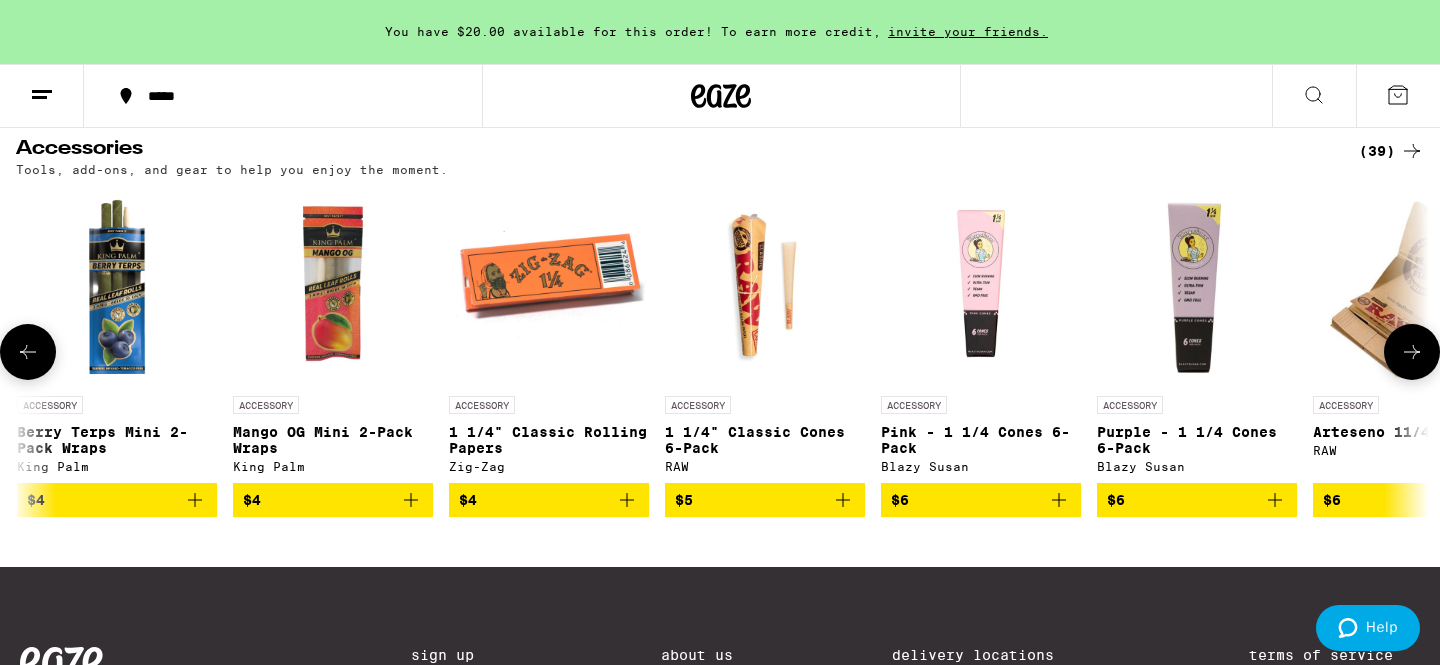 scroll, scrollTop: 0, scrollLeft: 2380, axis: horizontal 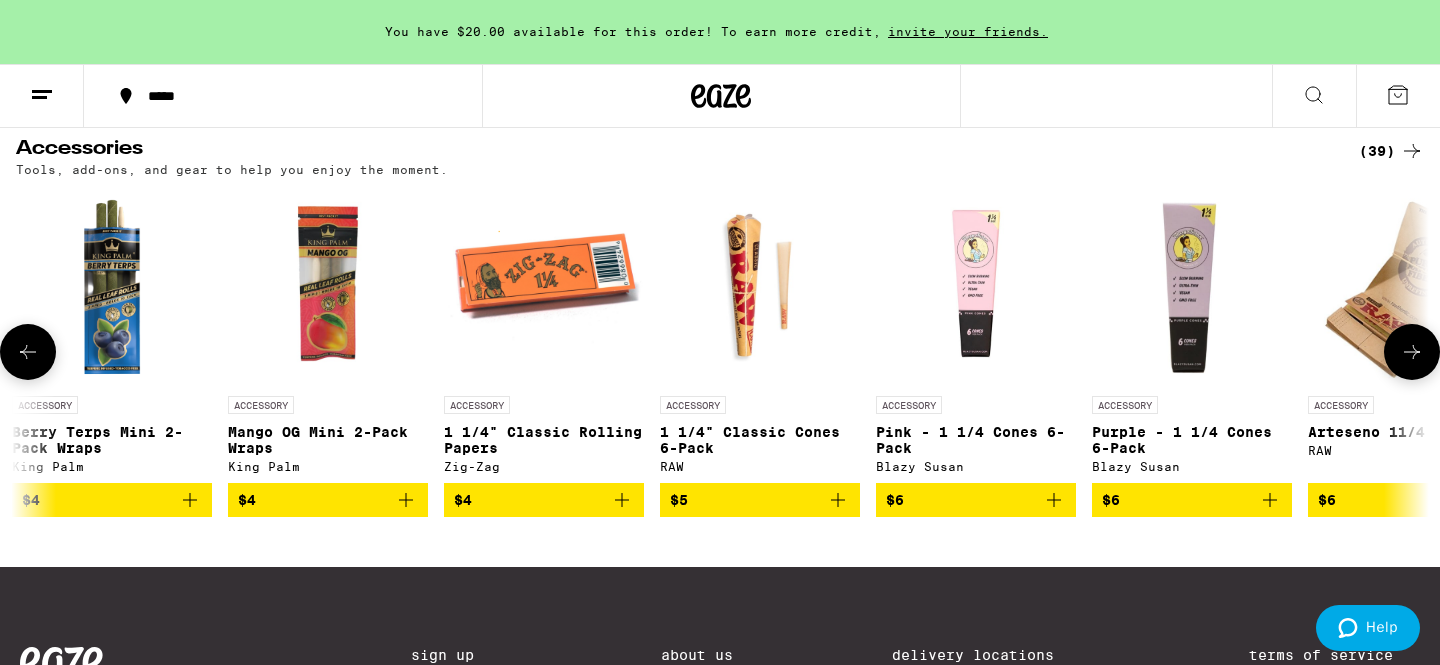 click at bounding box center (1412, 352) 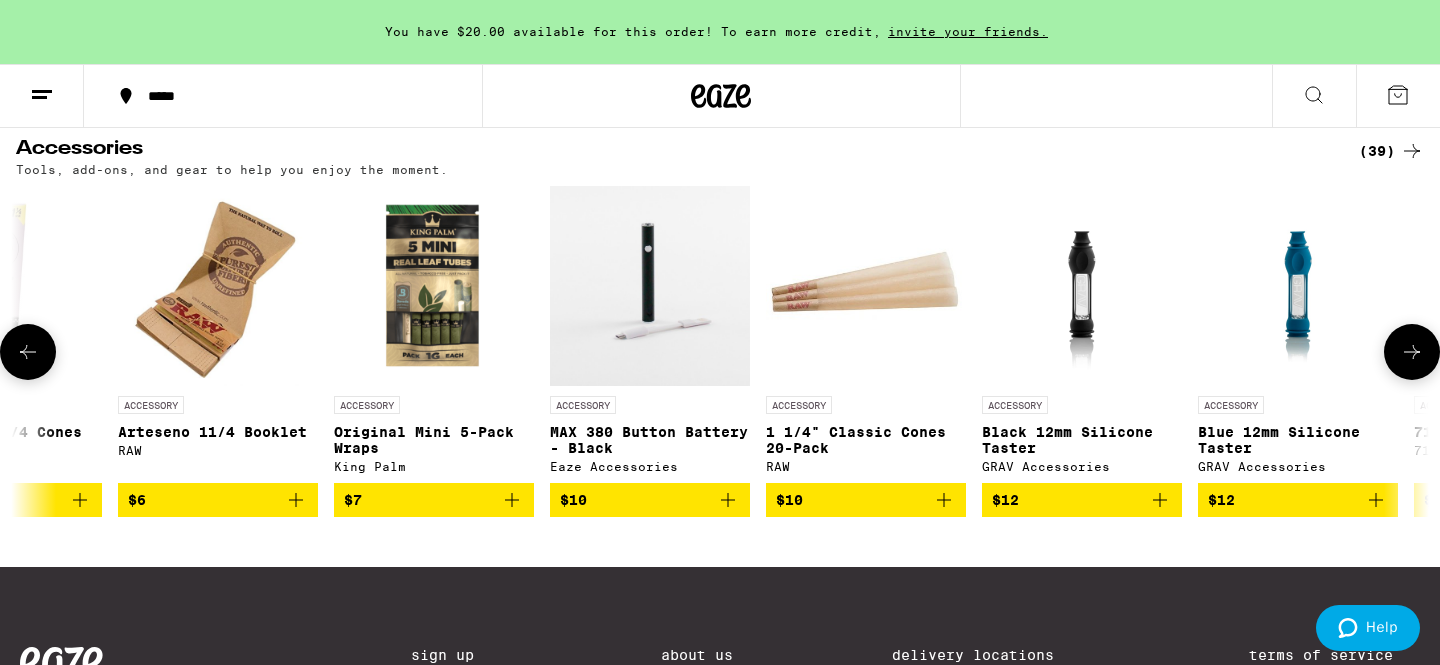 click at bounding box center [1412, 352] 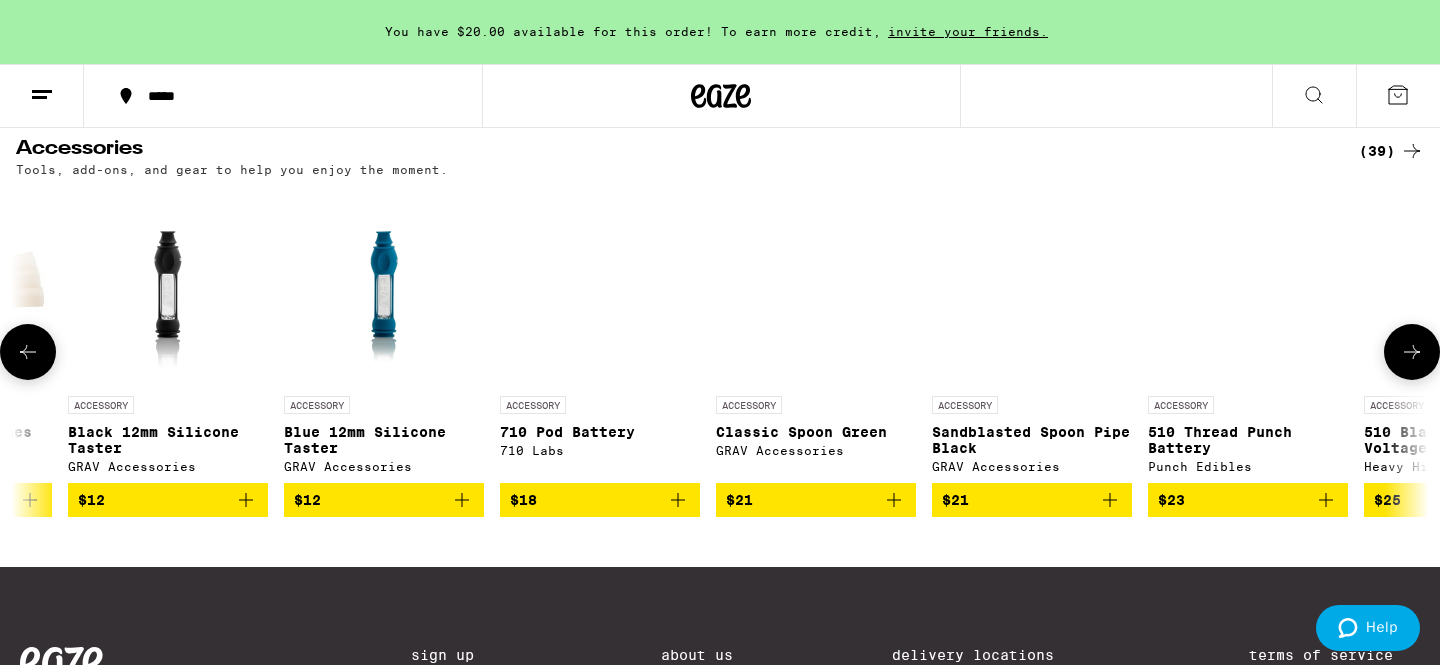 scroll, scrollTop: 0, scrollLeft: 4760, axis: horizontal 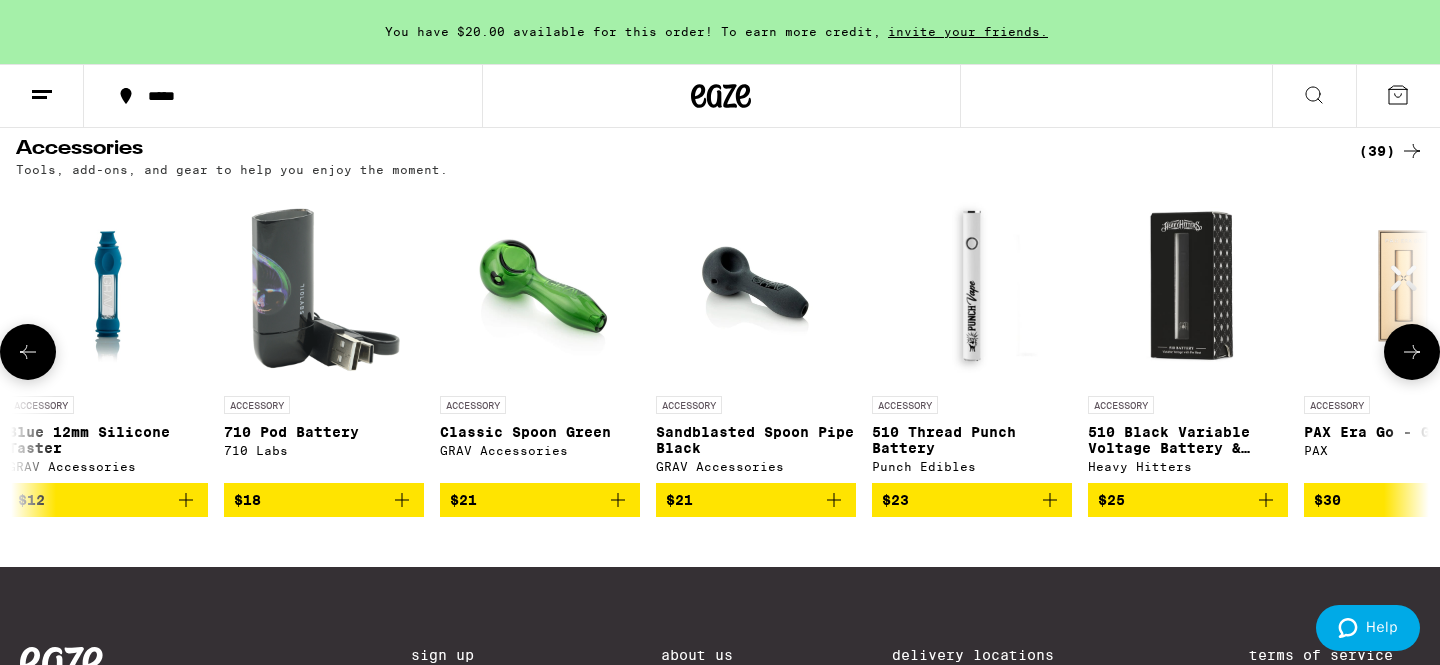 click at bounding box center [1412, 352] 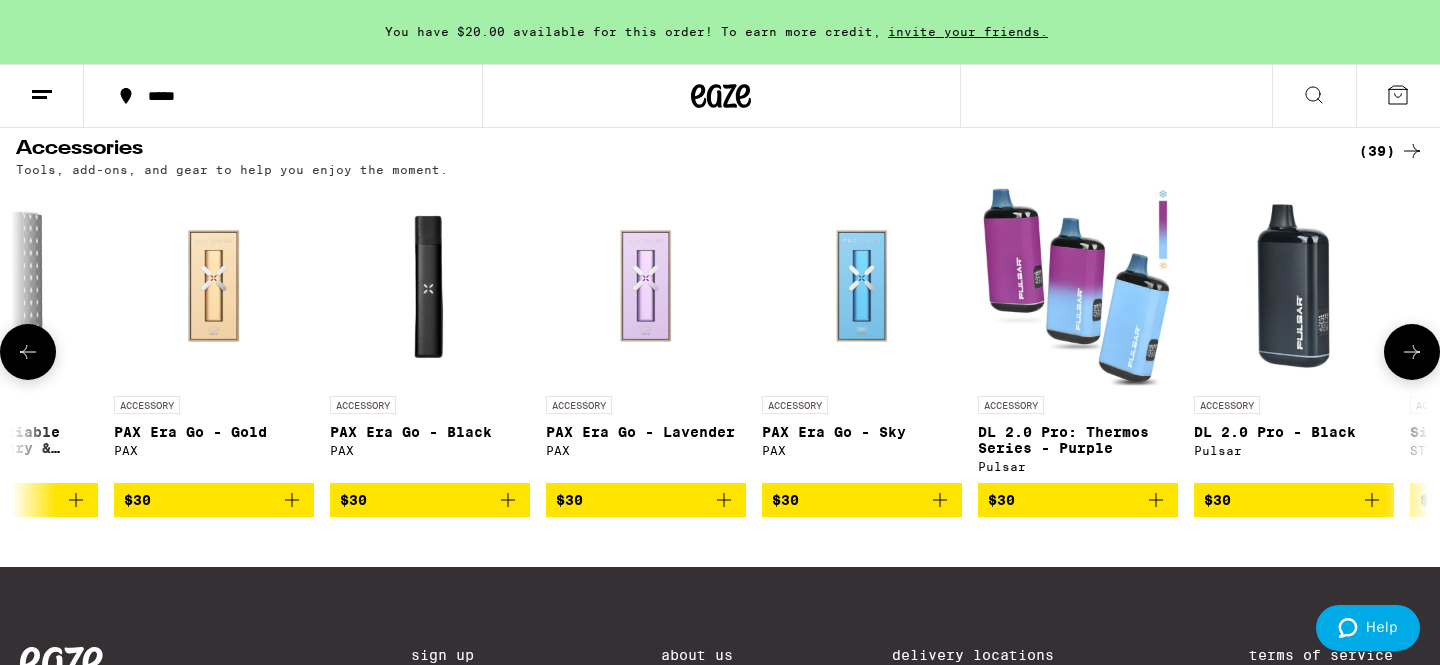 click at bounding box center [1412, 352] 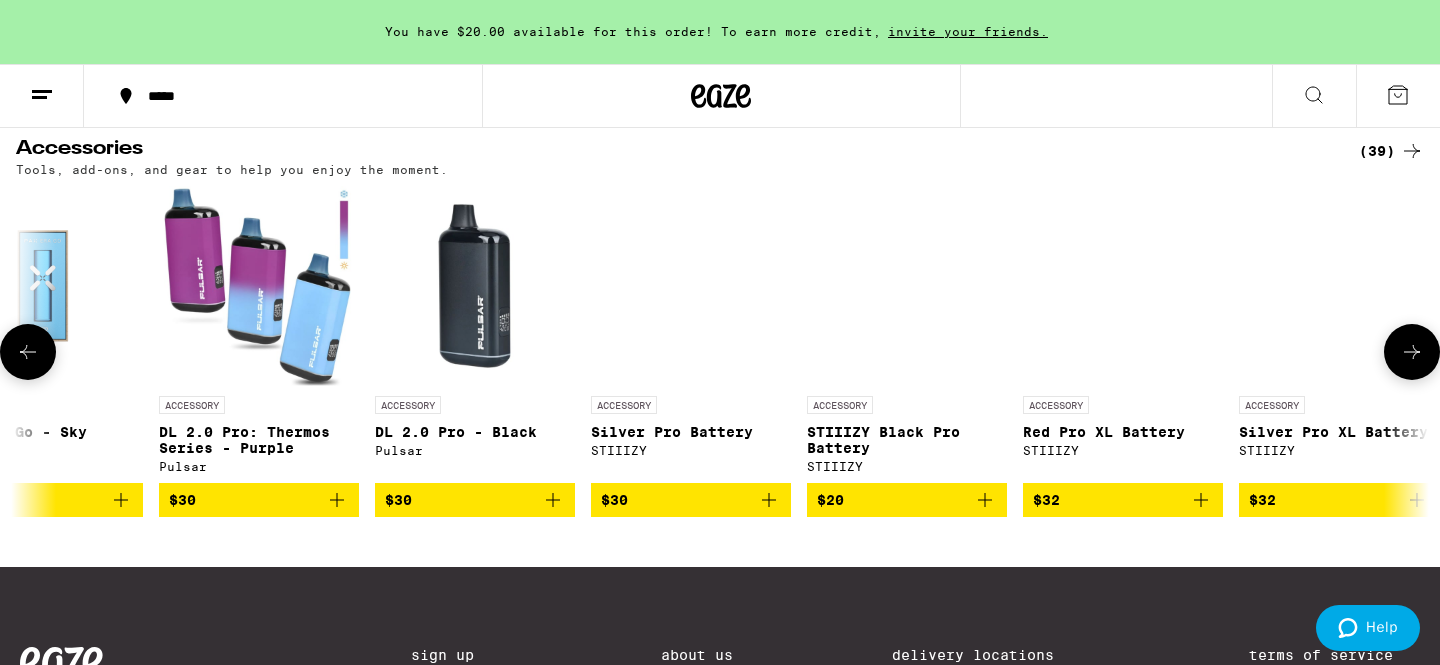 scroll, scrollTop: 0, scrollLeft: 7016, axis: horizontal 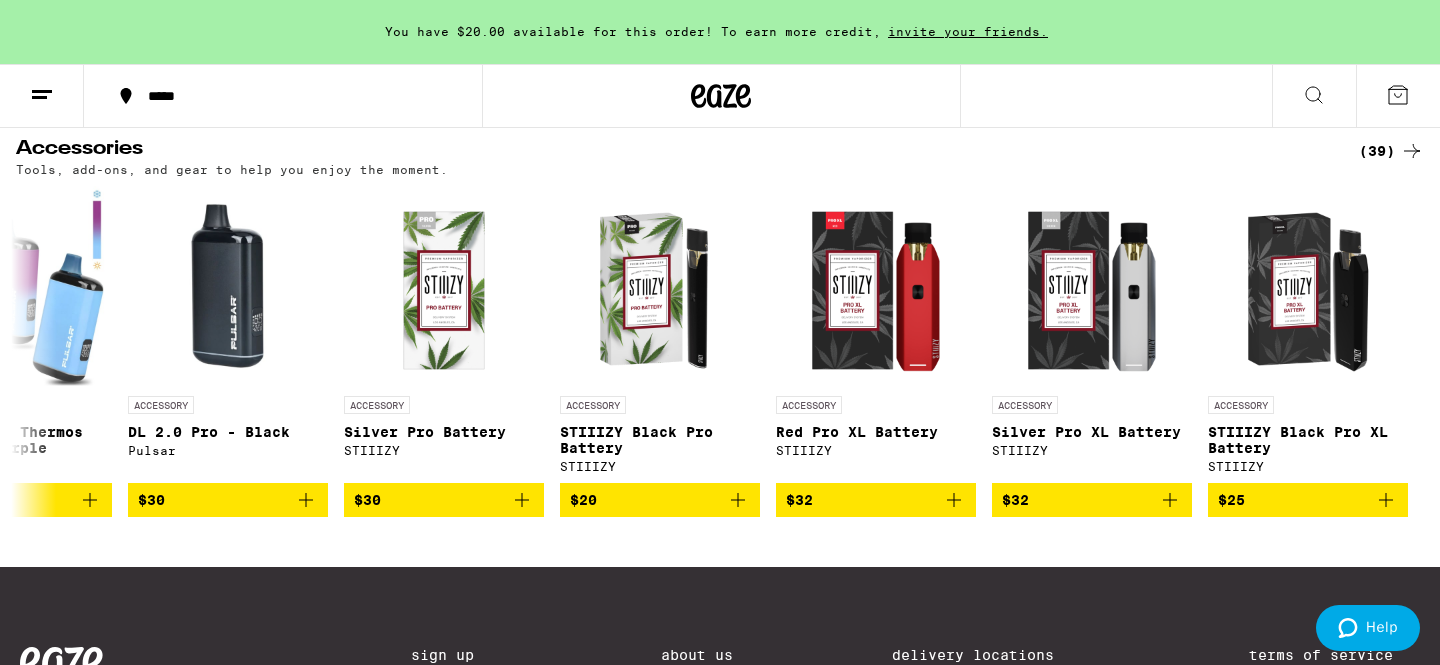 click 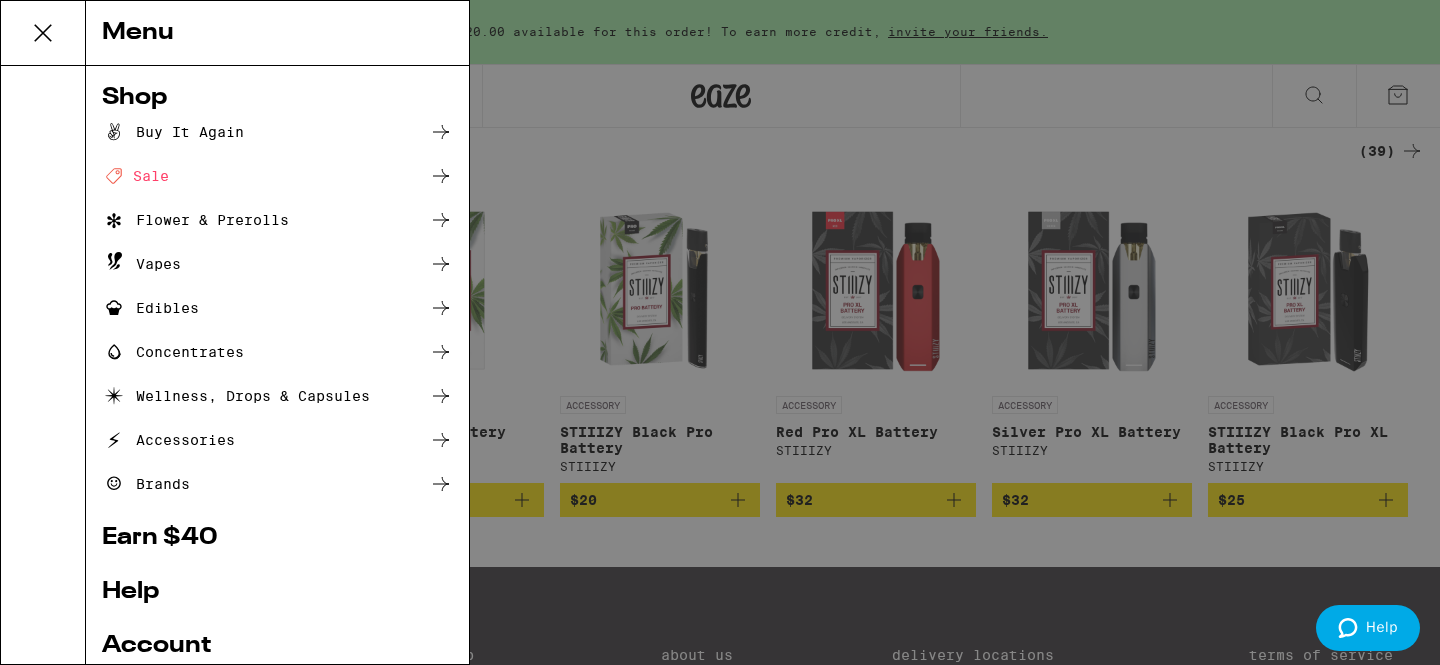 click on "Deal Created with Sketch. Sale" at bounding box center [135, 176] 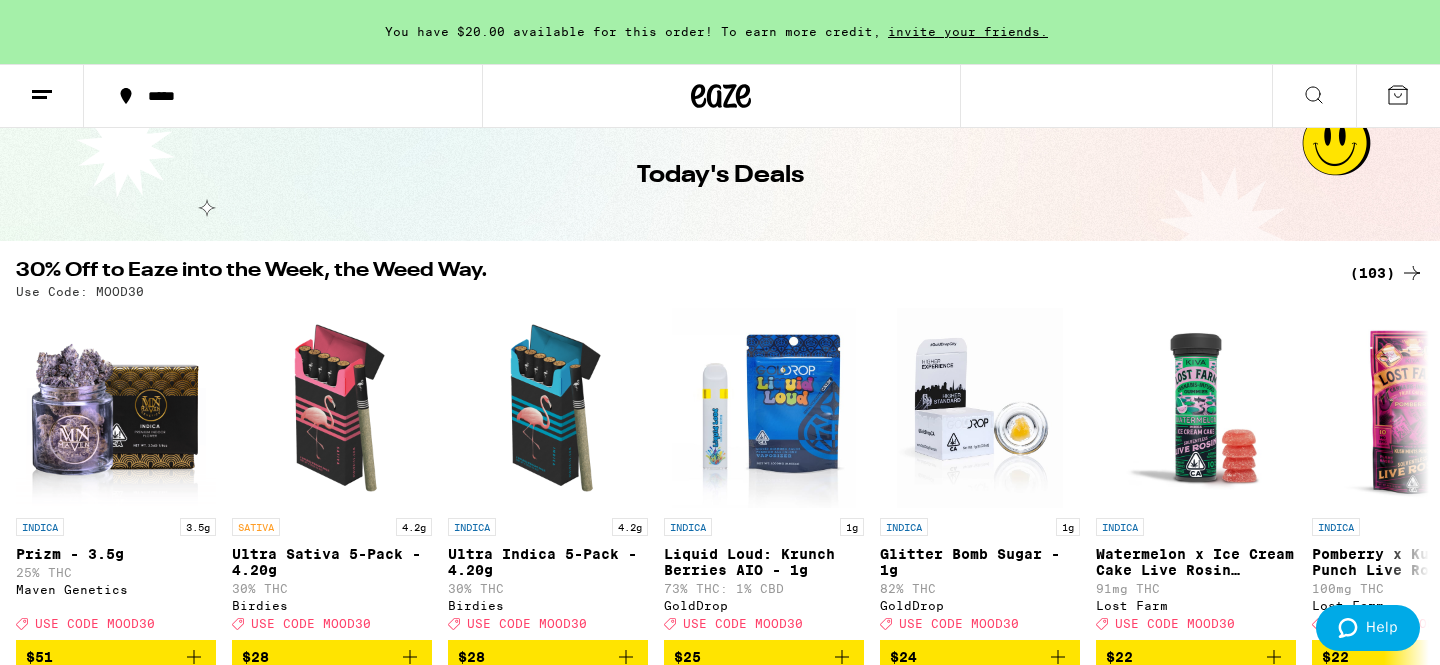 scroll, scrollTop: 89, scrollLeft: 0, axis: vertical 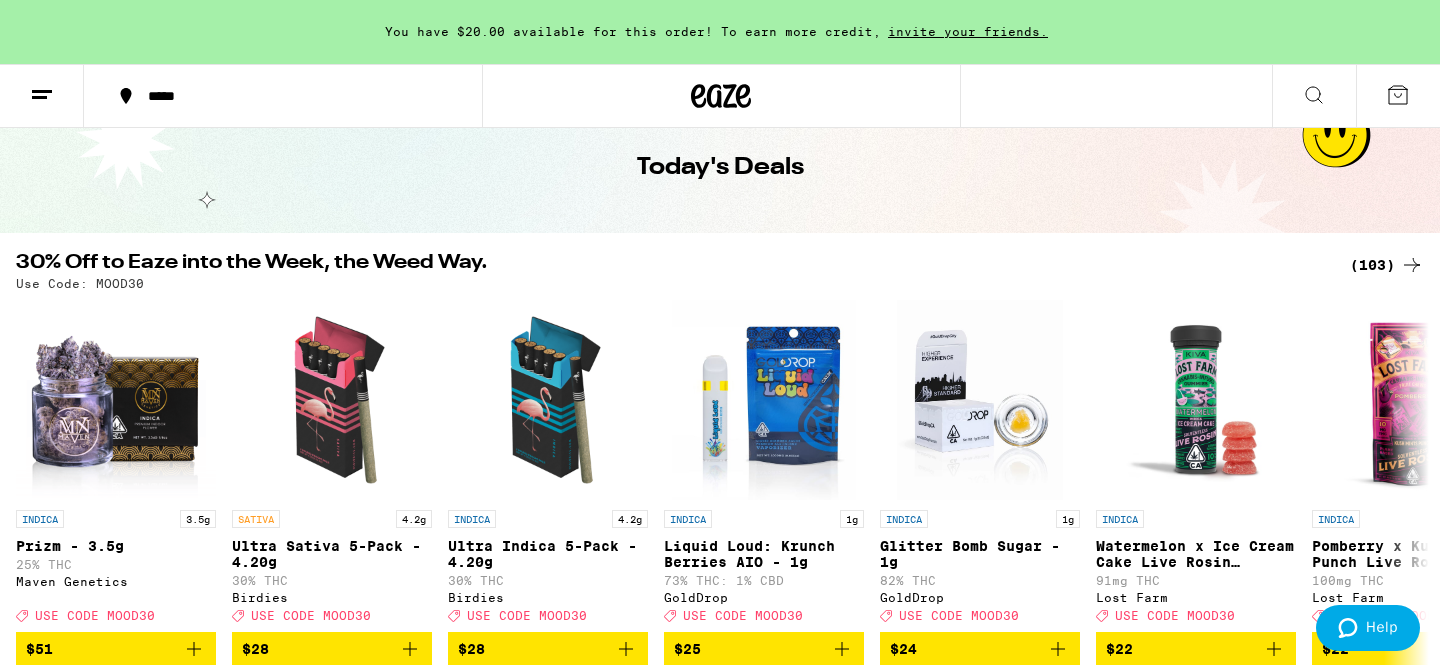 click on "(103)" at bounding box center [1387, 265] 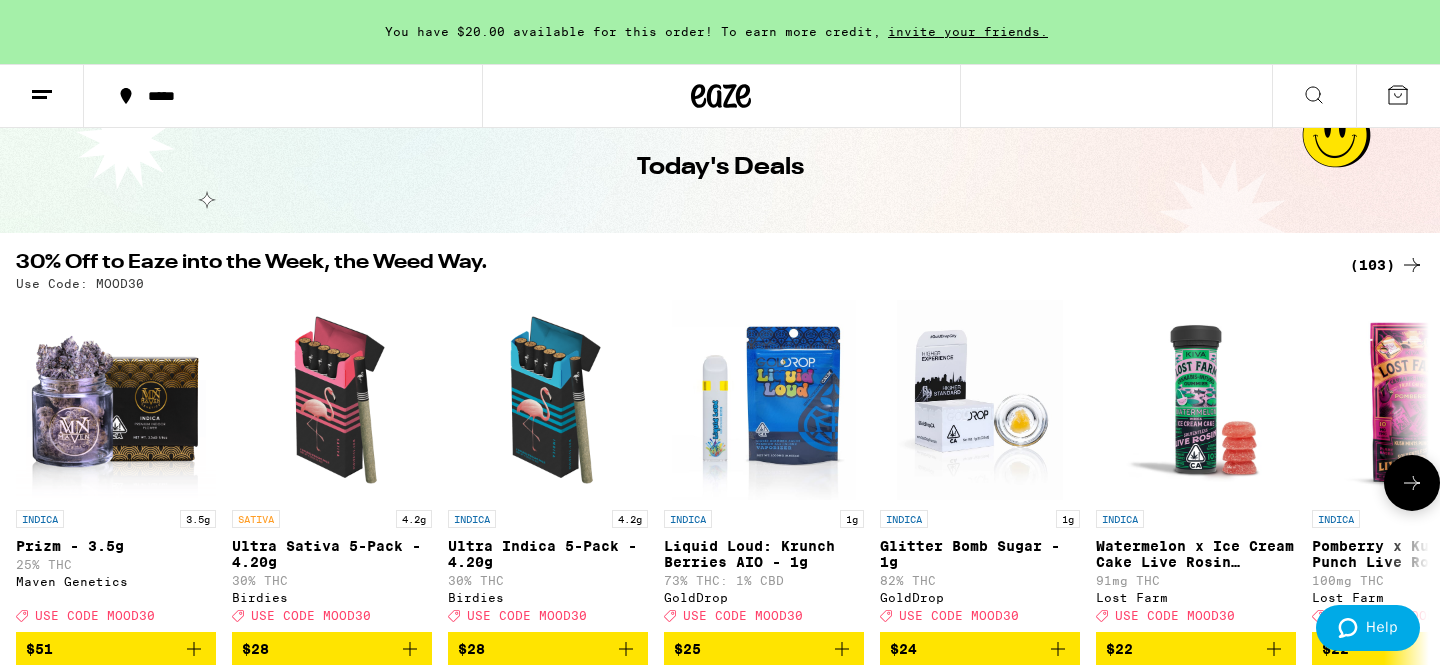 scroll, scrollTop: 100, scrollLeft: 0, axis: vertical 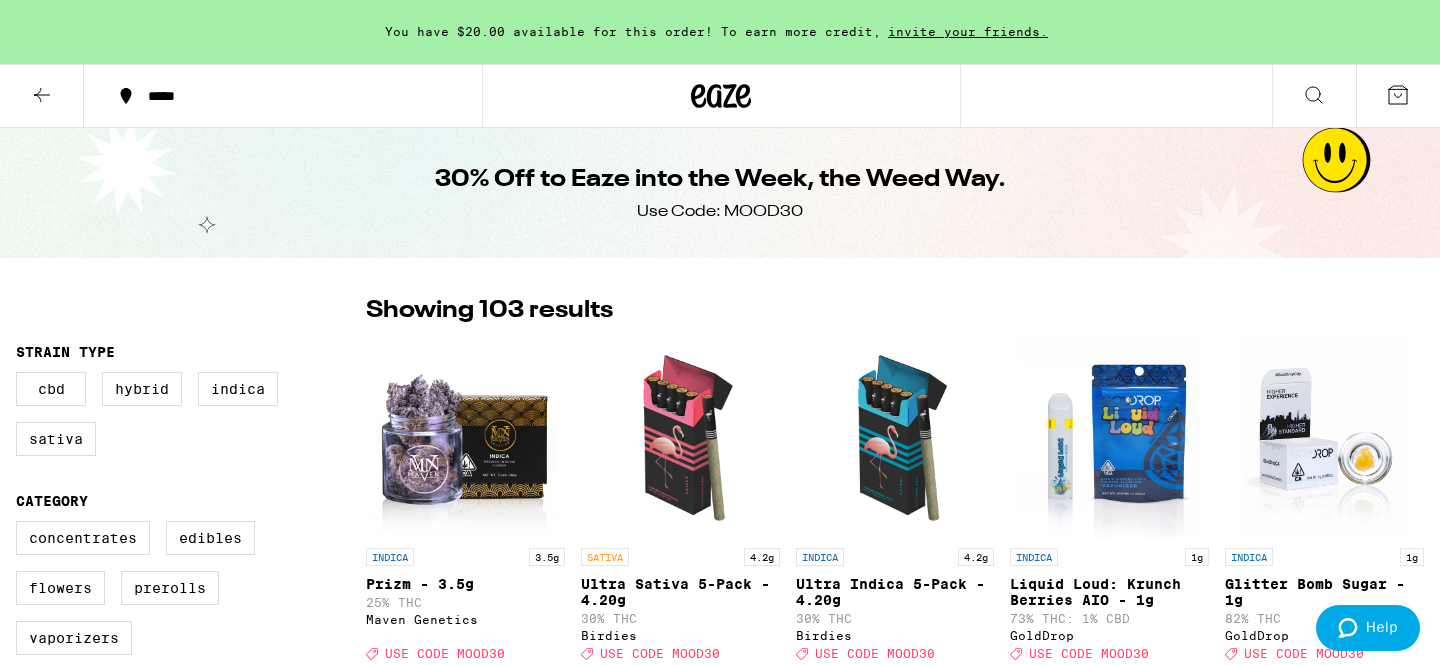 click on "*****" at bounding box center [295, 96] 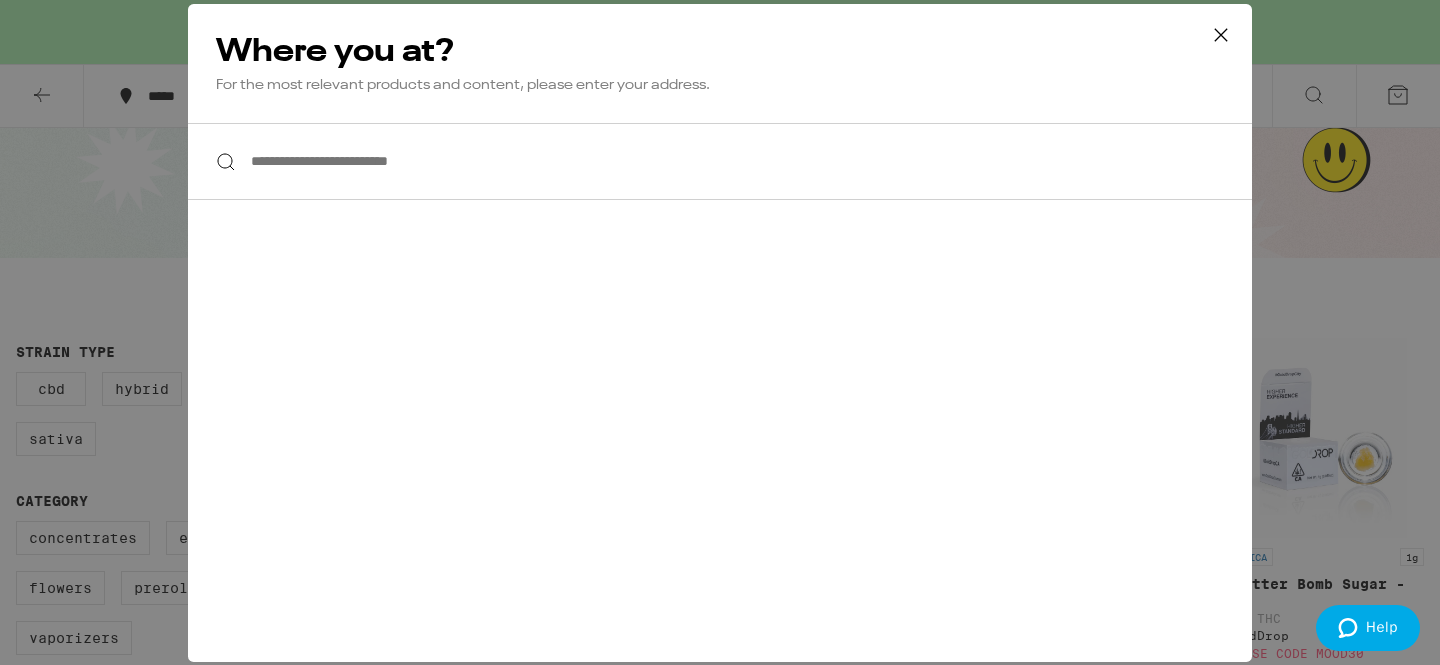 click on "**********" at bounding box center (720, 161) 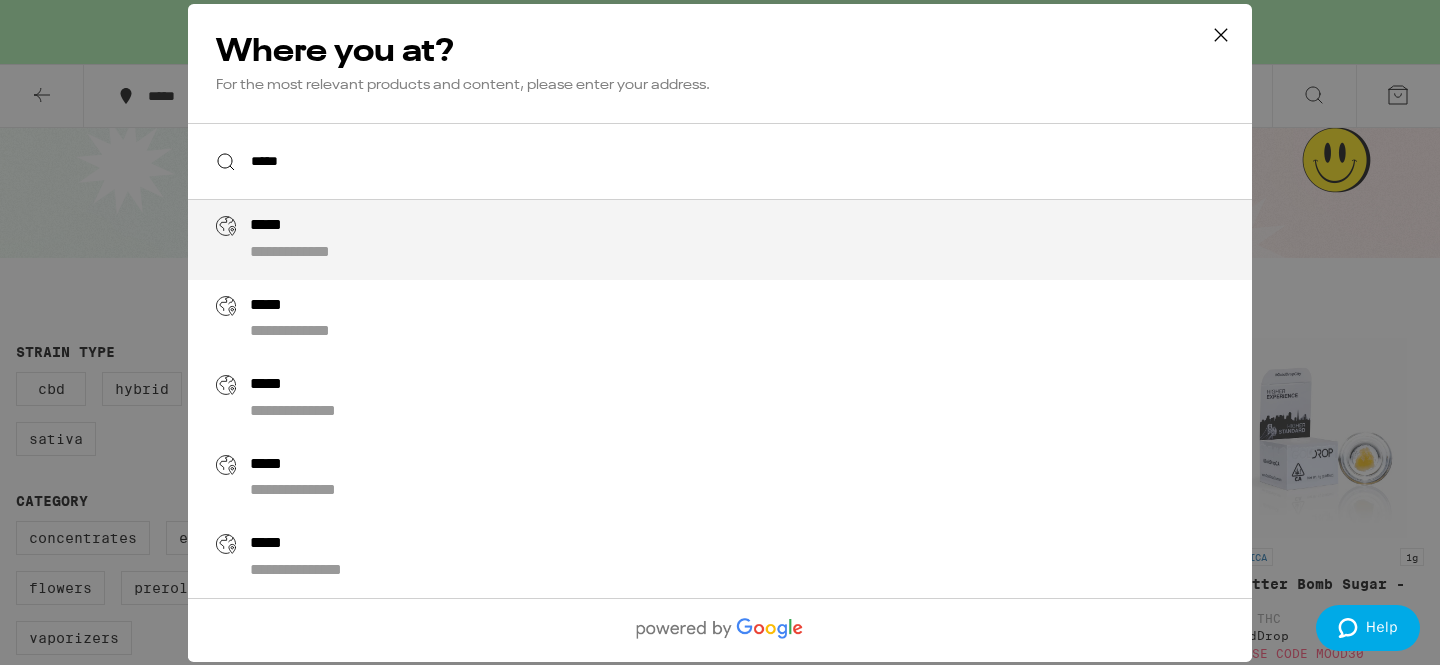 click on "**********" at bounding box center (760, 240) 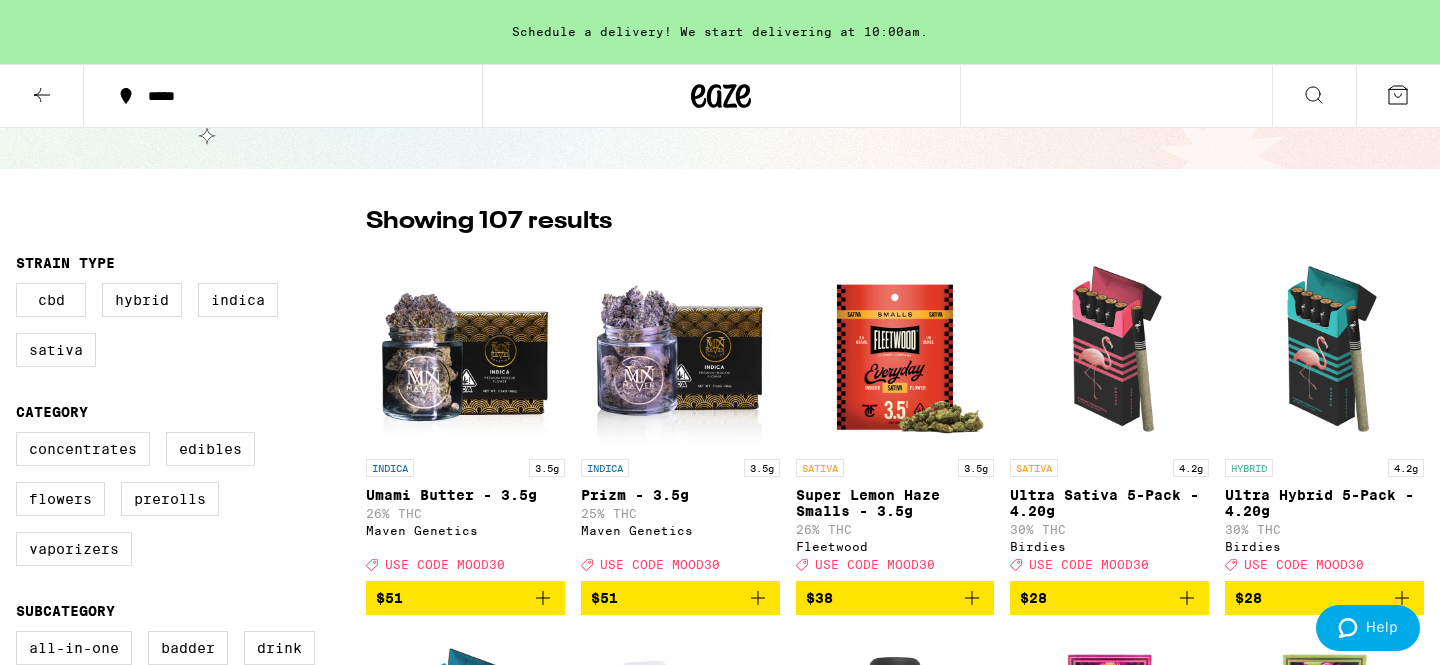 scroll, scrollTop: 0, scrollLeft: 0, axis: both 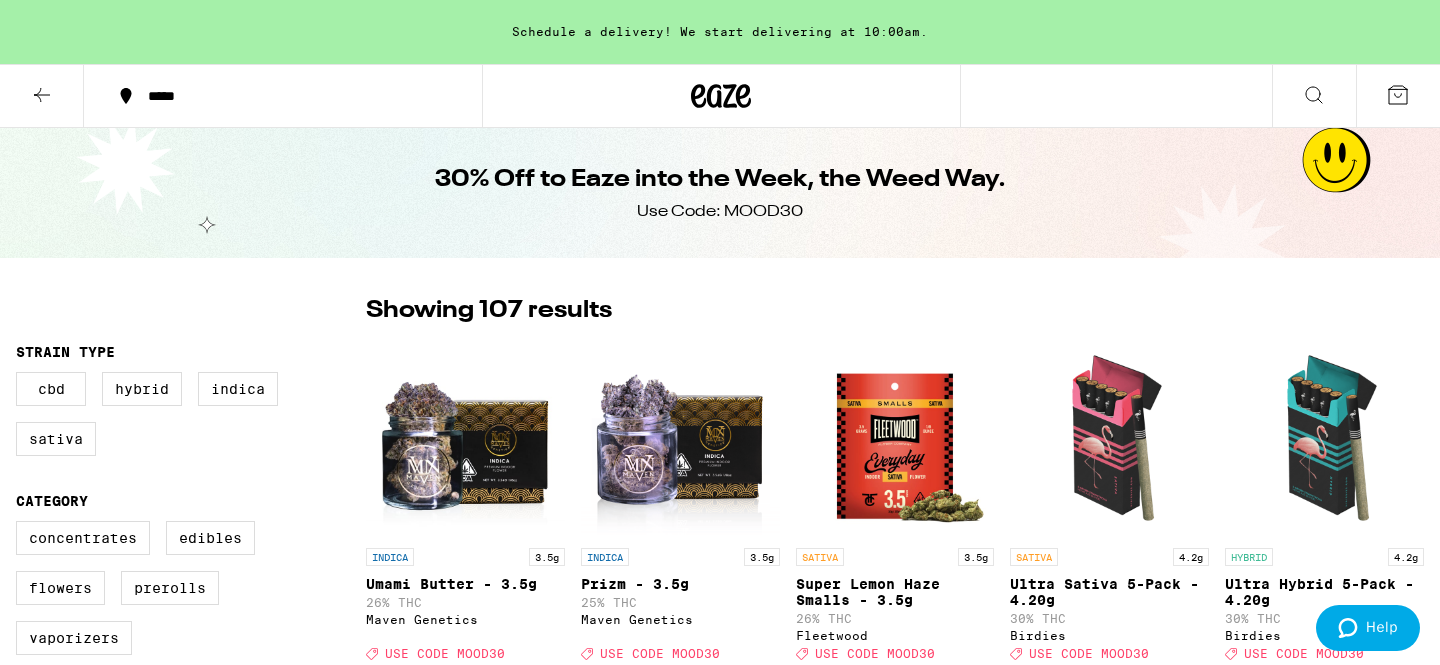 click at bounding box center (42, 96) 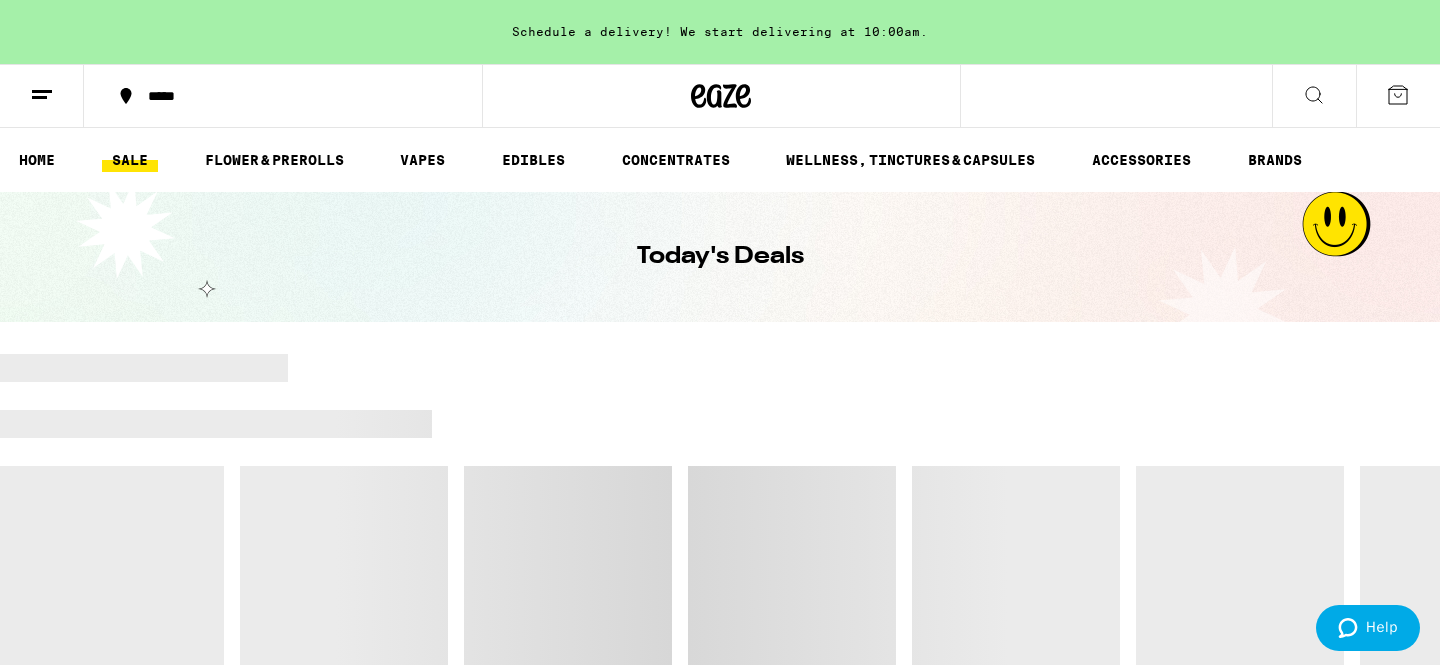 click on "SALE" at bounding box center [130, 160] 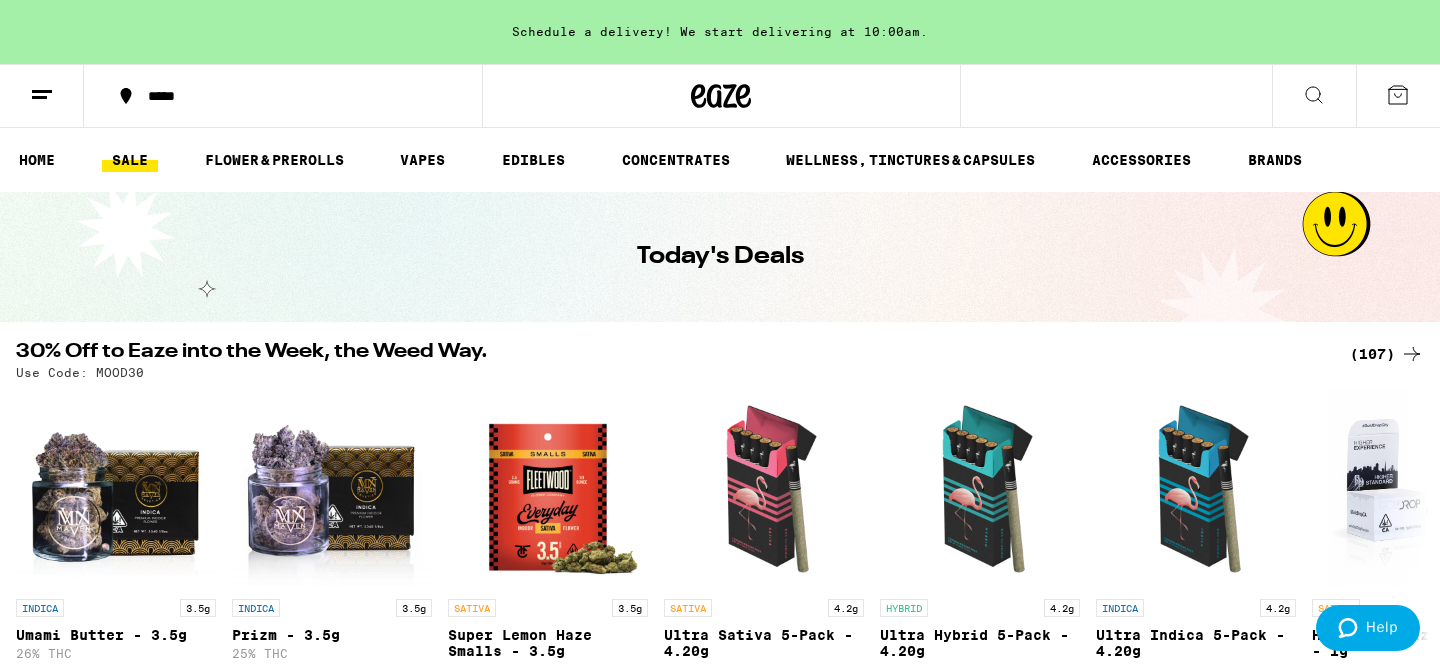 click on "(107)" at bounding box center (1387, 354) 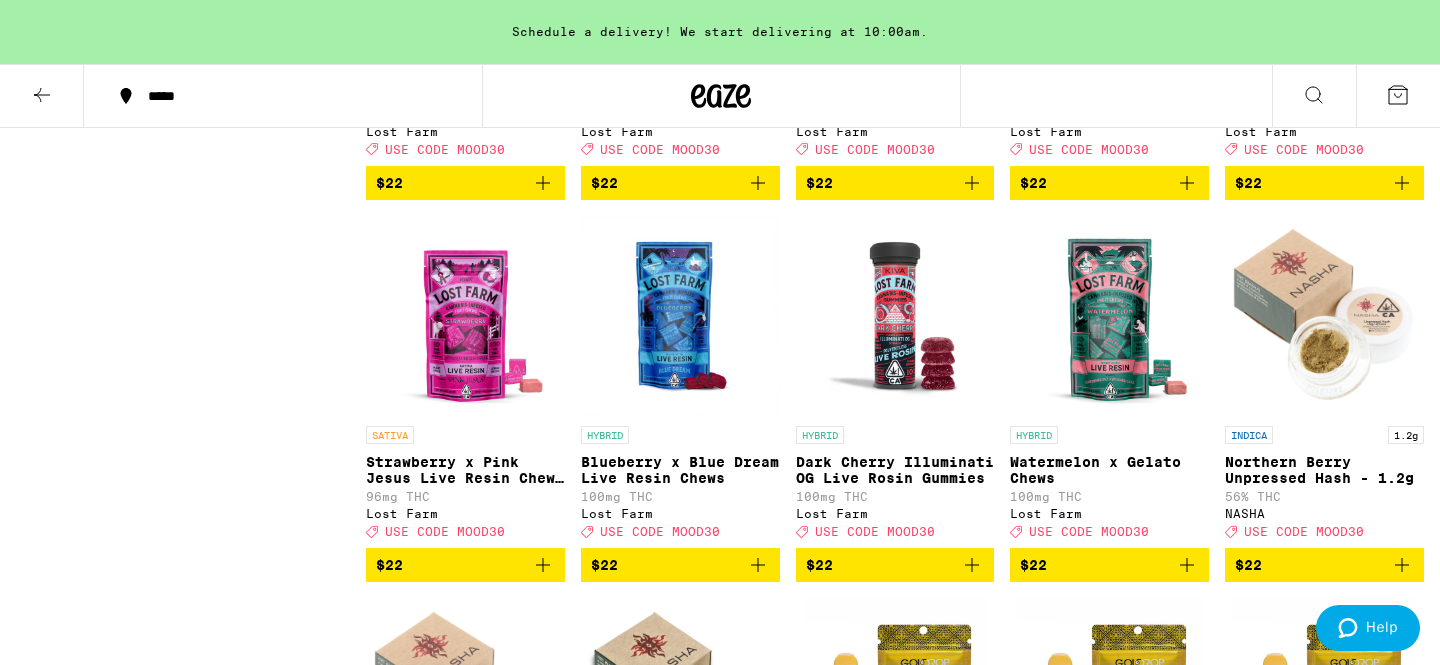 scroll, scrollTop: 2851, scrollLeft: 0, axis: vertical 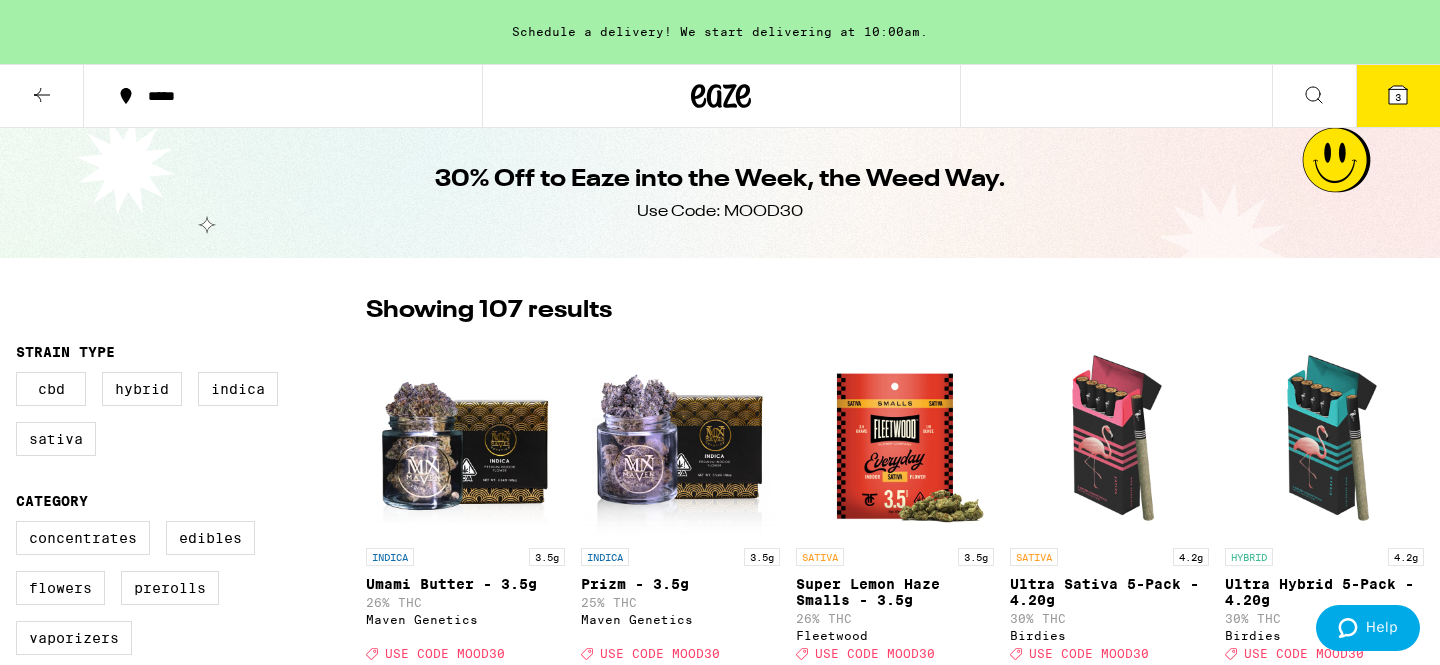 click on "3" at bounding box center (1398, 96) 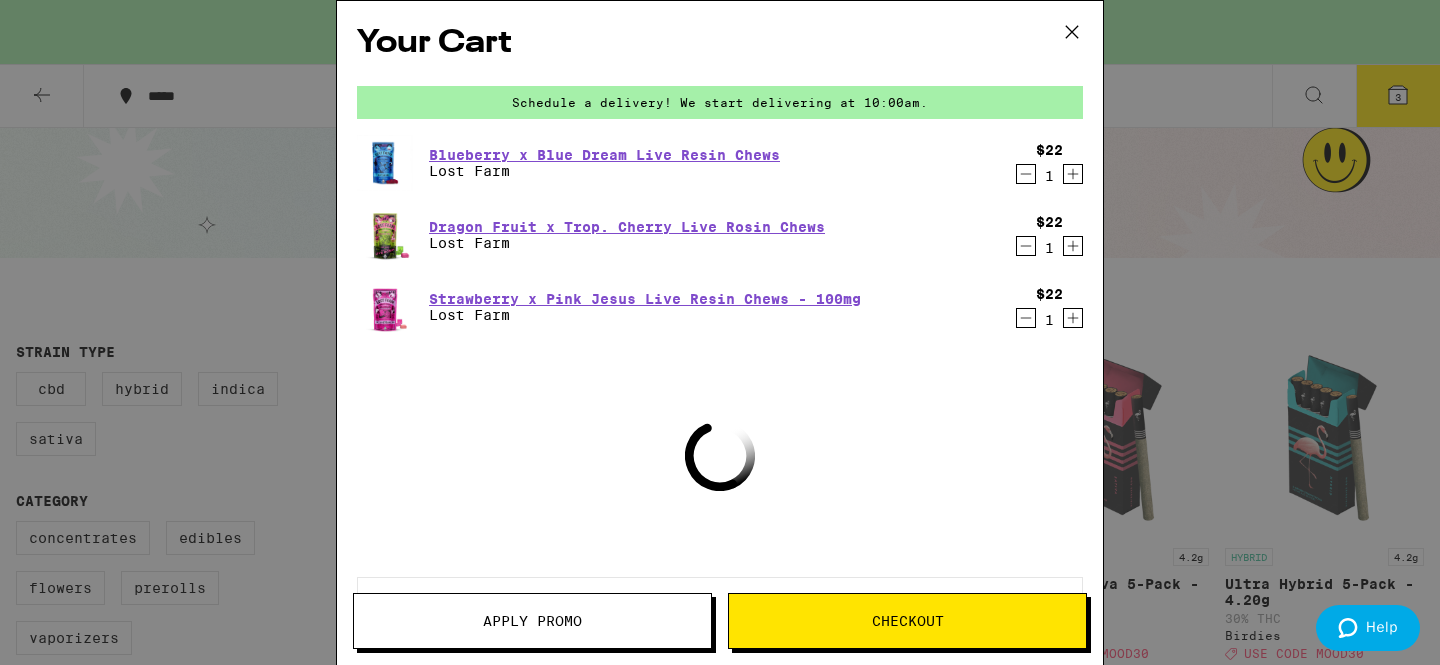 click on "⚠️ The products in this order can expose you to chemicals including marijuana or cannabis smoke, which is known to the State of California to cause cancer and birth defects or other reproductive harm. For more information go to https:// www.P65Warnings.ca.gov" at bounding box center [720, 612] 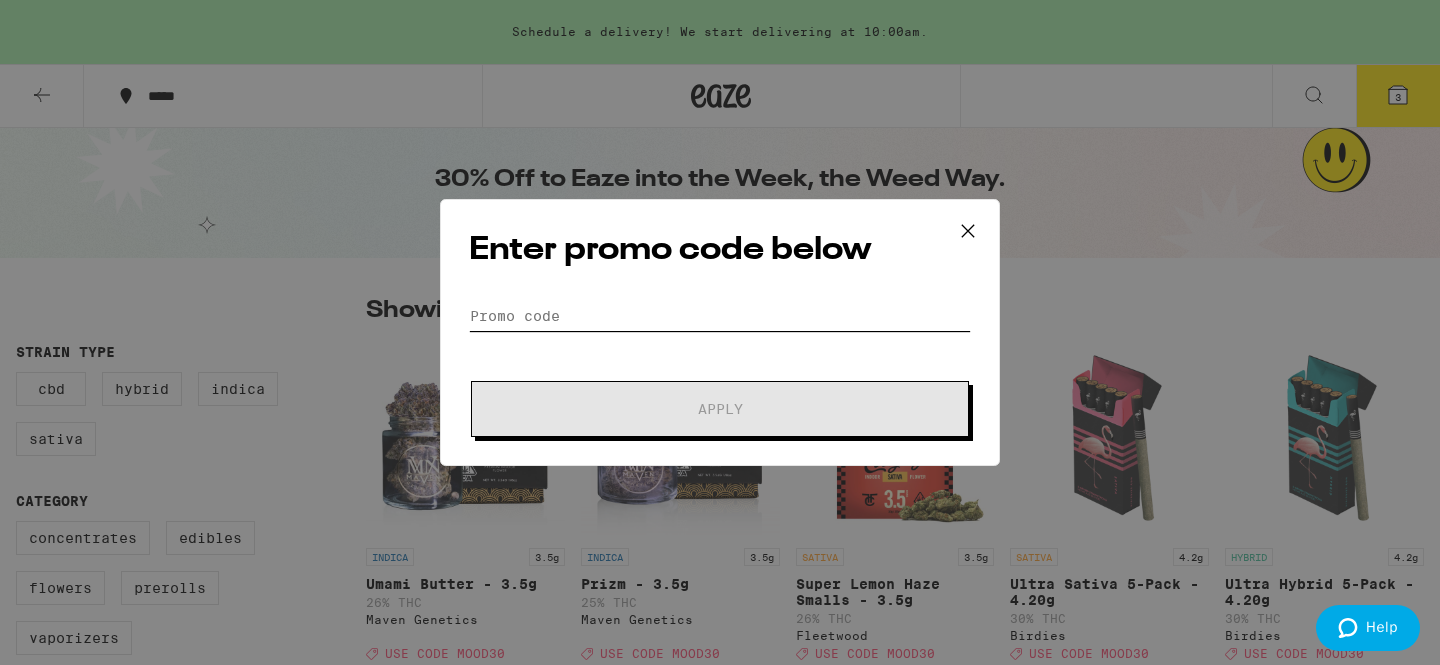click on "Promo Code" at bounding box center [720, 316] 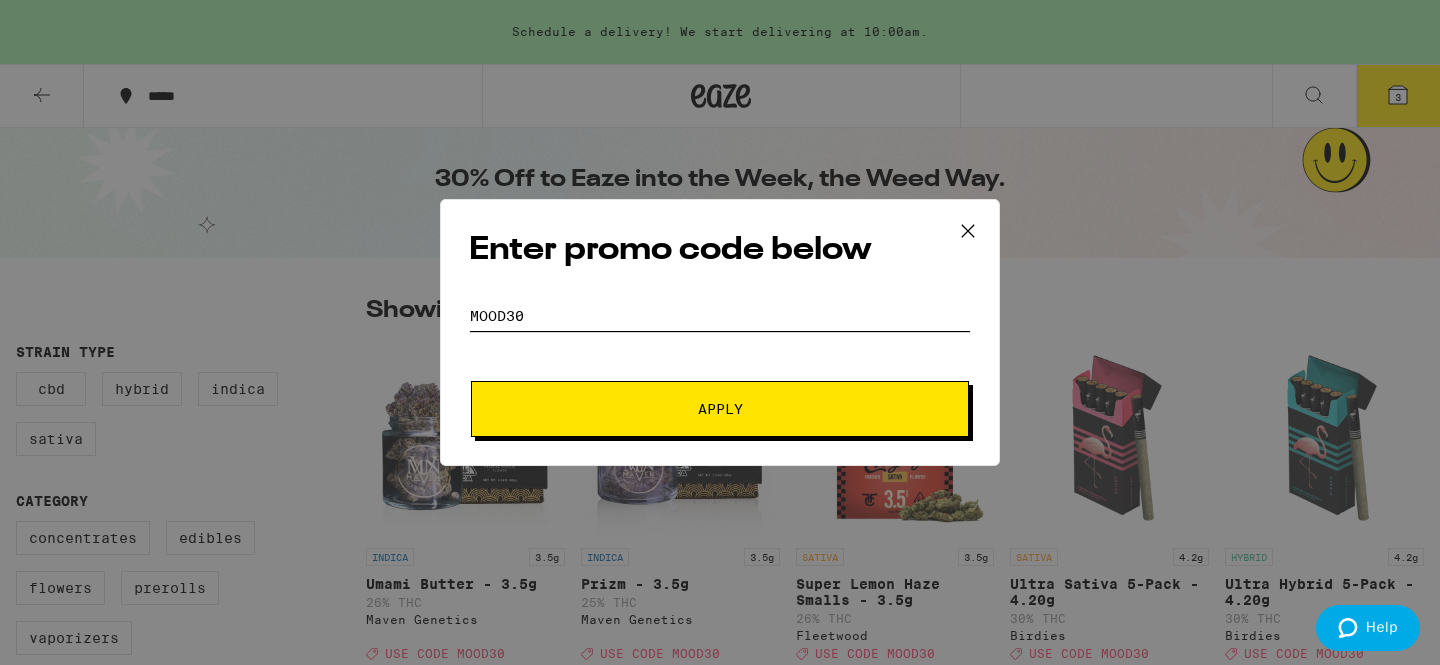type on "MOOD30" 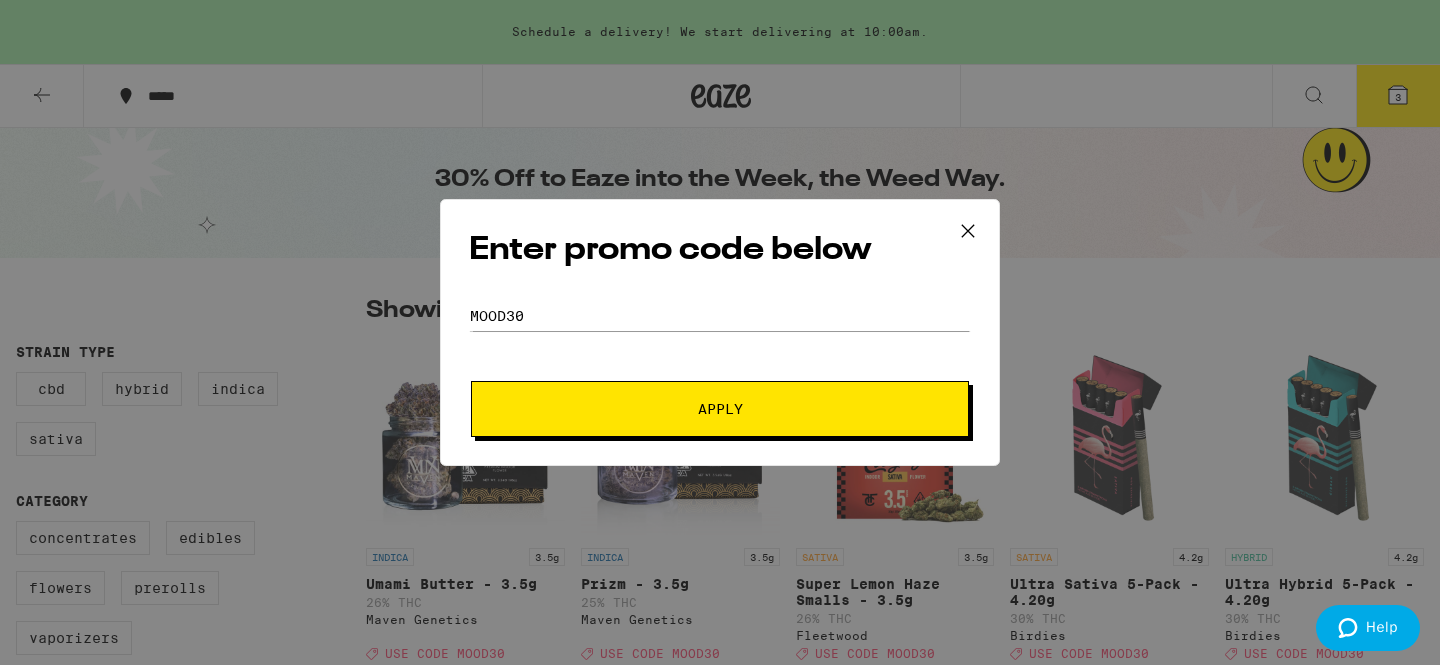click on "Apply" at bounding box center (720, 409) 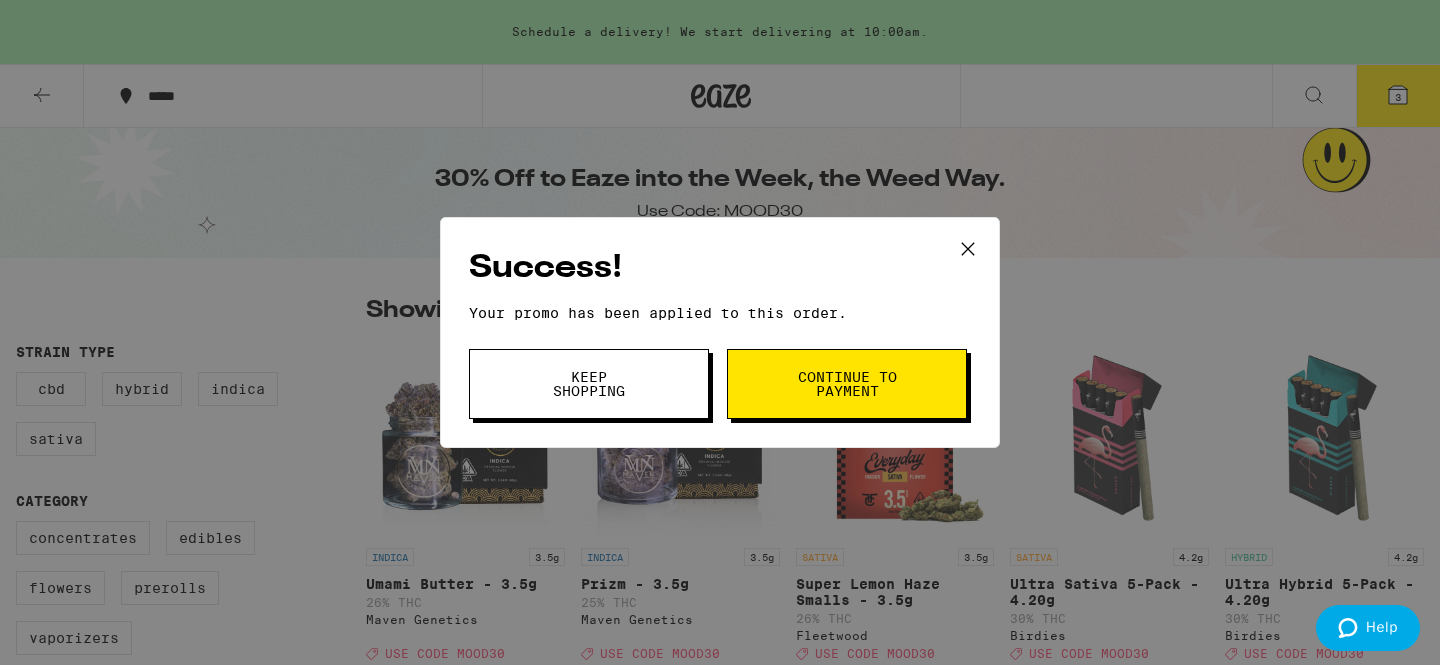 click on "Continue to payment" at bounding box center [847, 384] 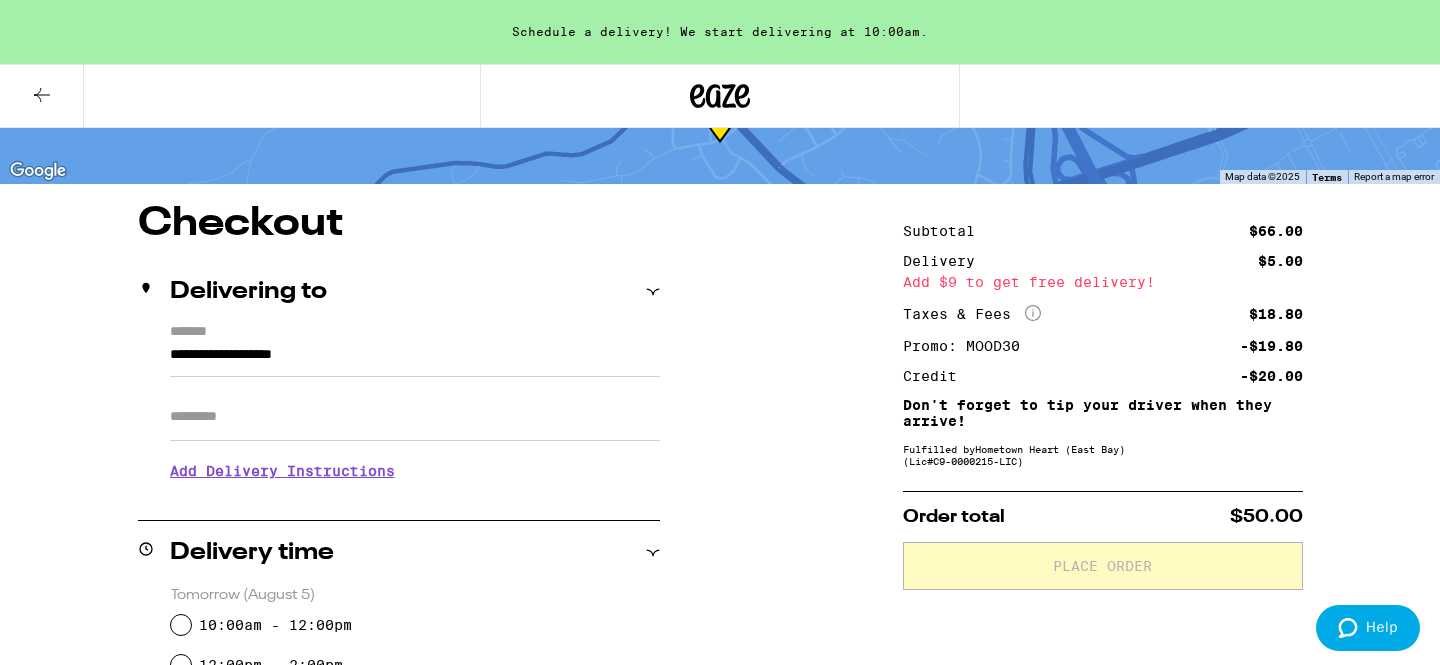 scroll, scrollTop: 109, scrollLeft: 0, axis: vertical 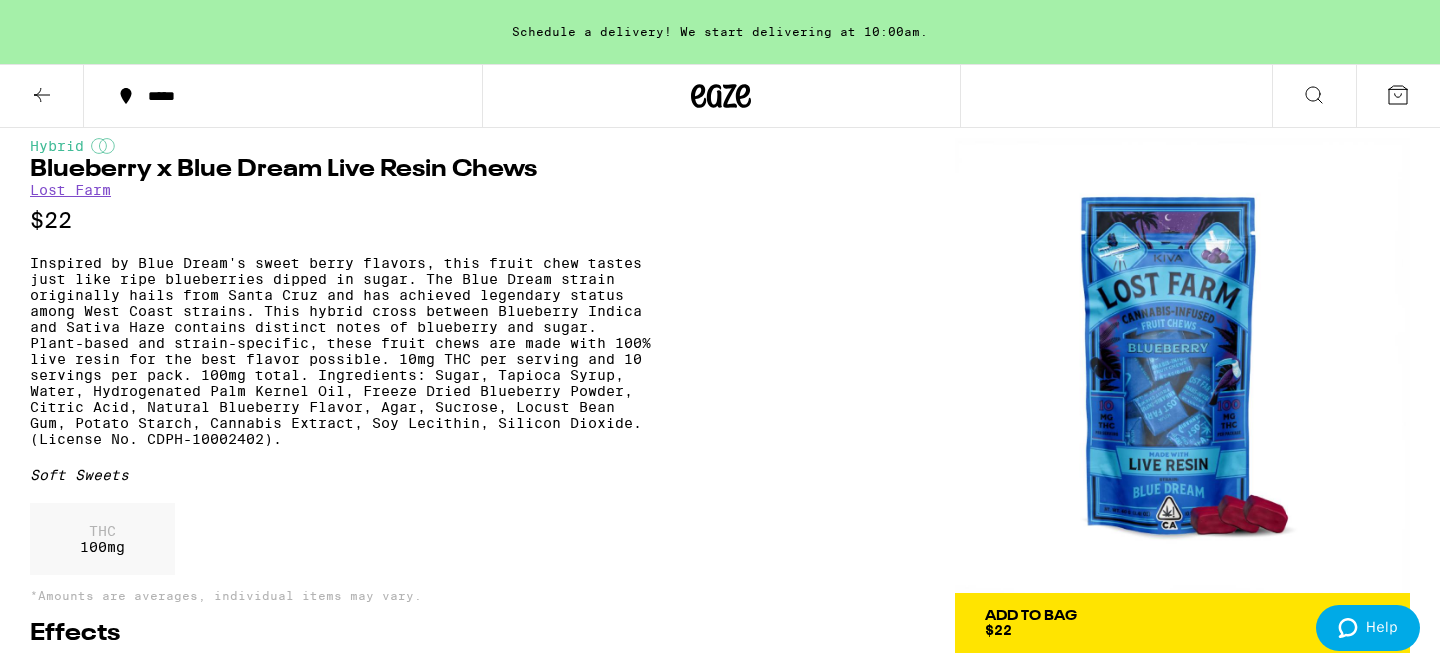 click on "Inspired by Blue Dream's sweet berry flavors, this fruit chew tastes just like ripe blueberries dipped in sugar. The Blue Dream strain originally hails from Santa Cruz and has achieved legendary status among West Coast strains. This hybrid cross between Blueberry Indica and Sativa Haze contains distinct notes of blueberry and sugar. Plant-based and strain-specific, these fruit chews are made with 100% live resin for the best flavor possible. 10mg THC per serving and 10 servings per pack. 100mg total. Ingredients: Sugar, Tapioca Syrup, Water, Hydrogenated Palm Kernel Oil, Freeze Dried Blueberry Powder, Citric Acid, Natural Blueberry Flavor, Agar, Sucrose, Locust Bean Gum, Potato Starch, Cannabis Extract, Soy Lecithin, Silicon Dioxide.
(License No. CDPH-10002402)." at bounding box center [340, 351] 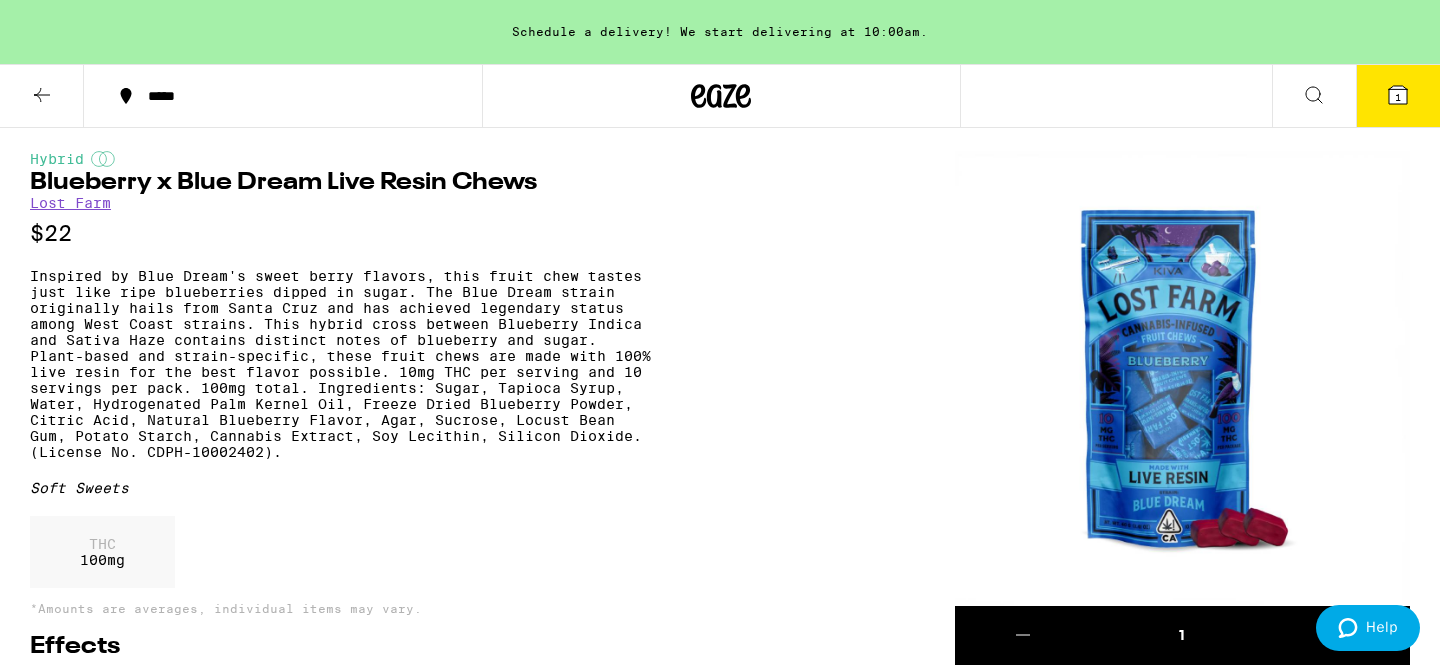 scroll, scrollTop: 0, scrollLeft: 0, axis: both 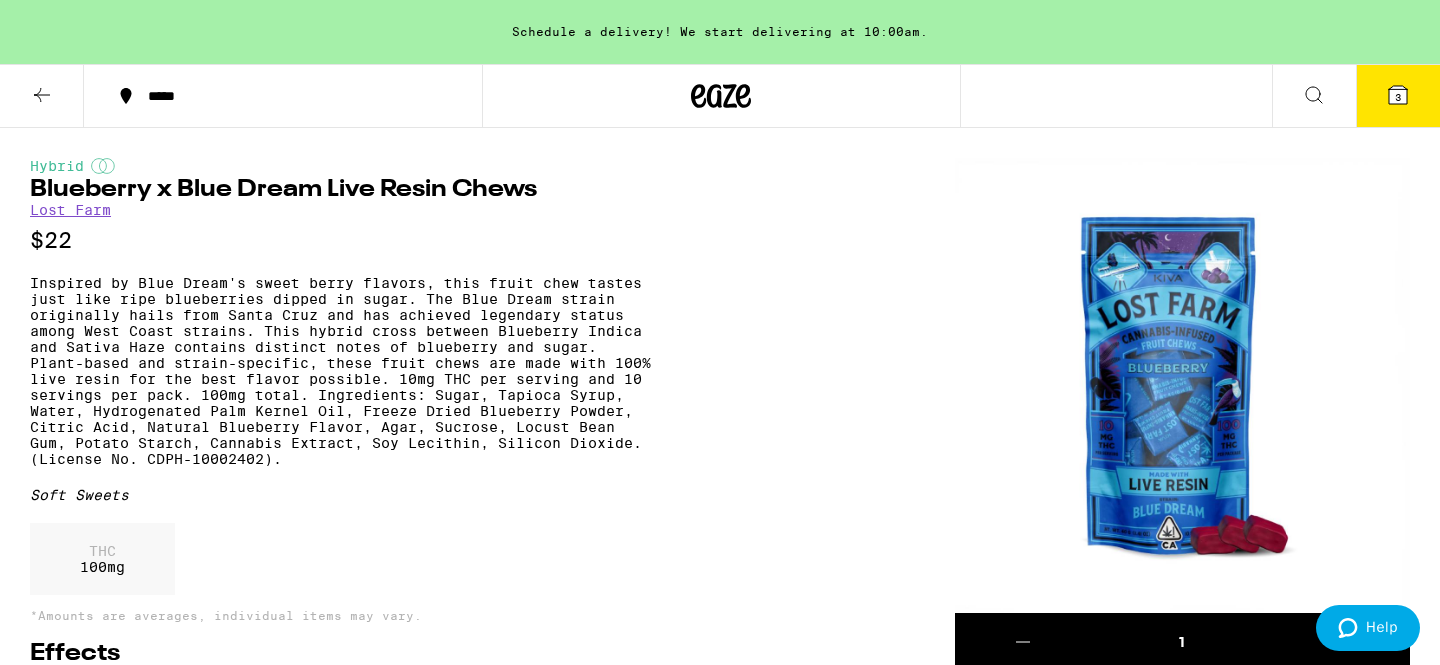 click 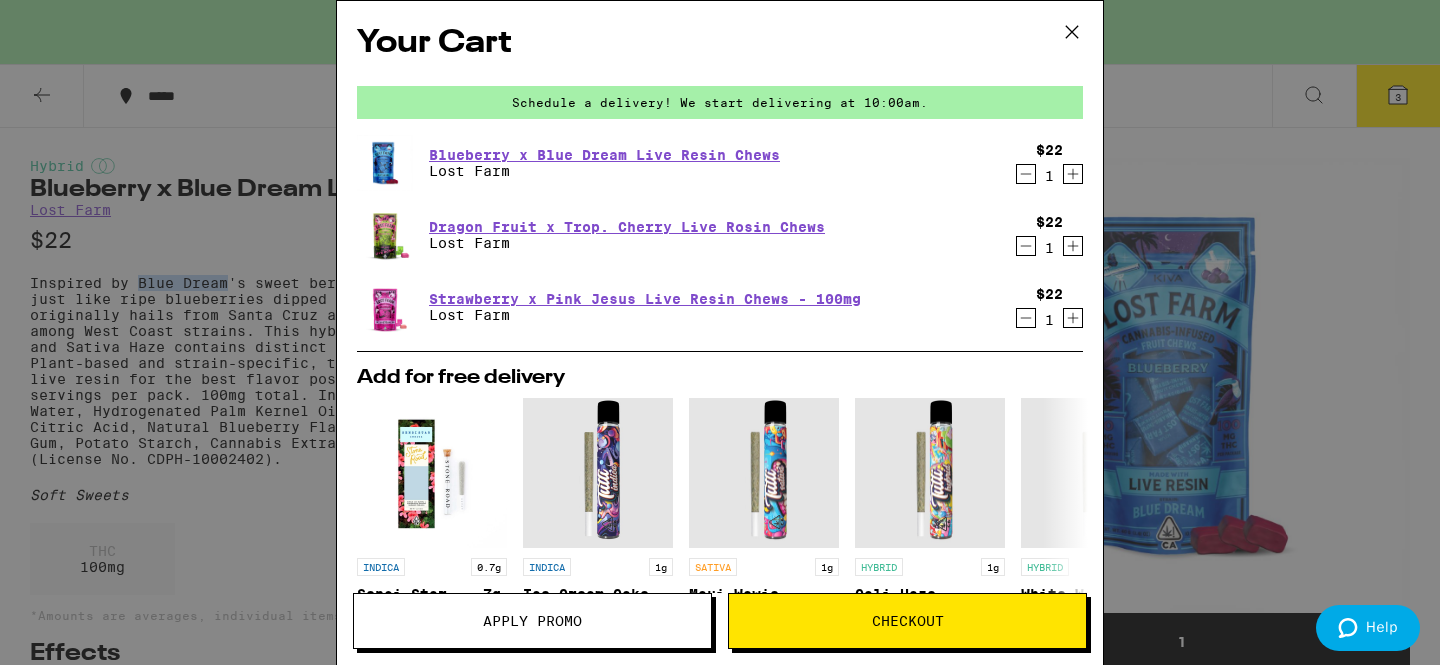 click 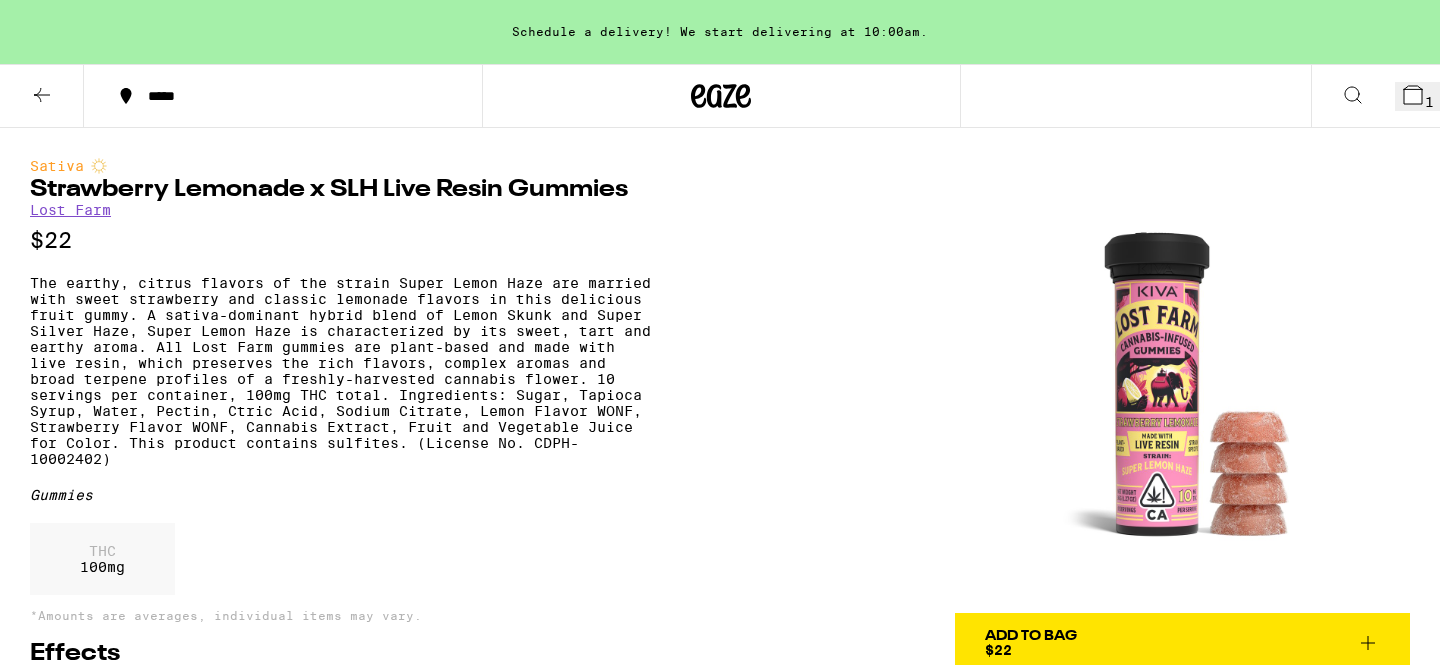 scroll, scrollTop: 0, scrollLeft: 0, axis: both 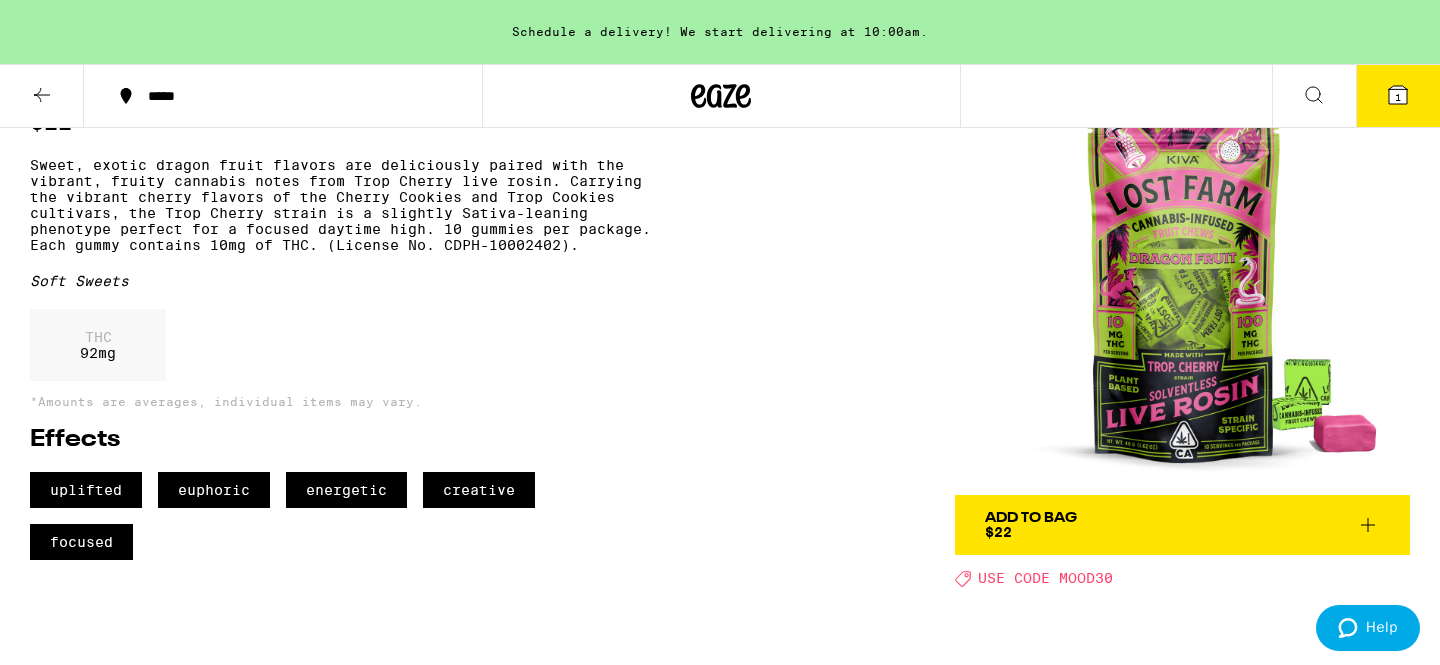 click on "Add To Bag" at bounding box center [1031, 518] 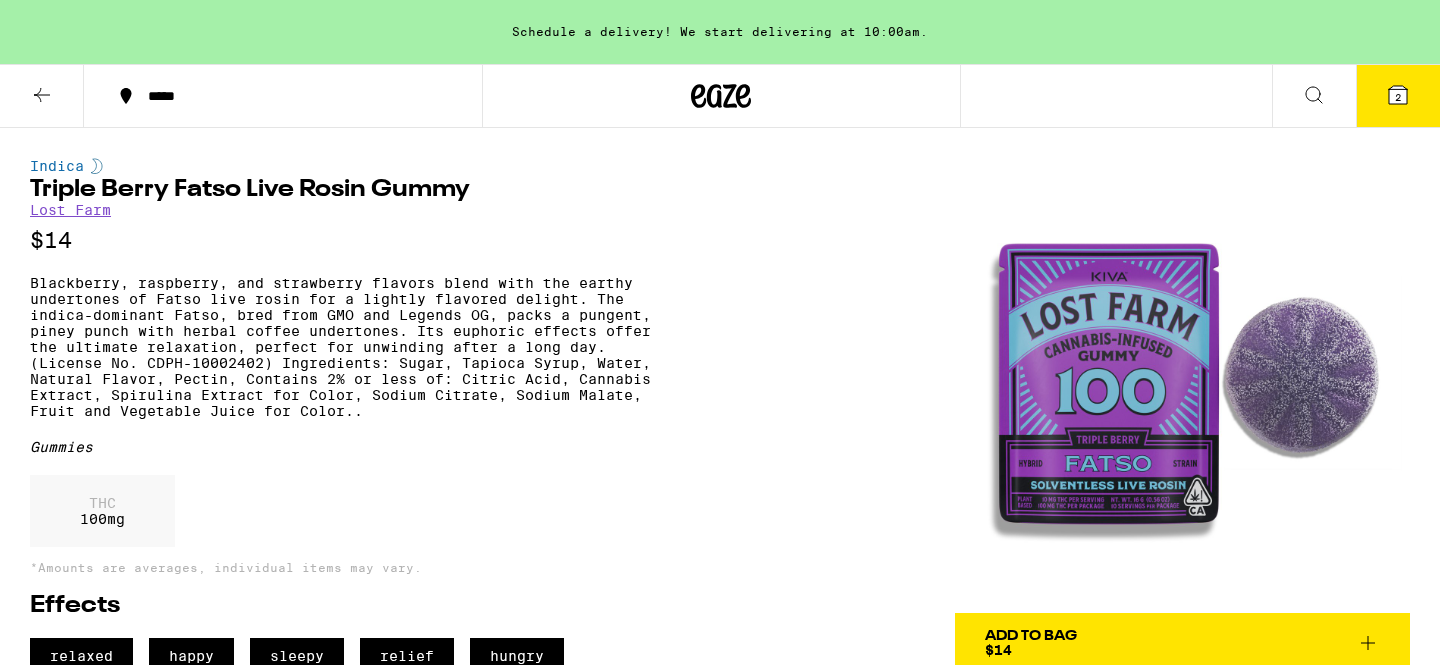 scroll, scrollTop: 0, scrollLeft: 0, axis: both 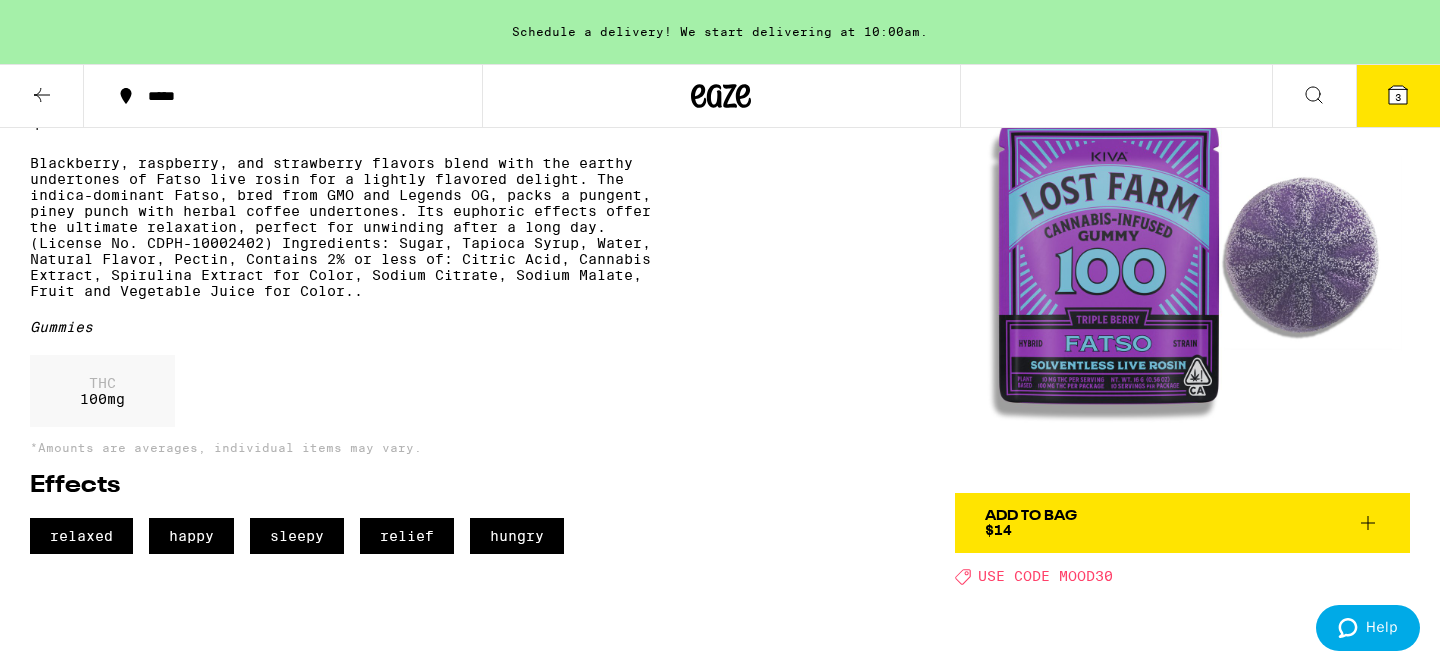 click on "Add To Bag" at bounding box center (1031, 516) 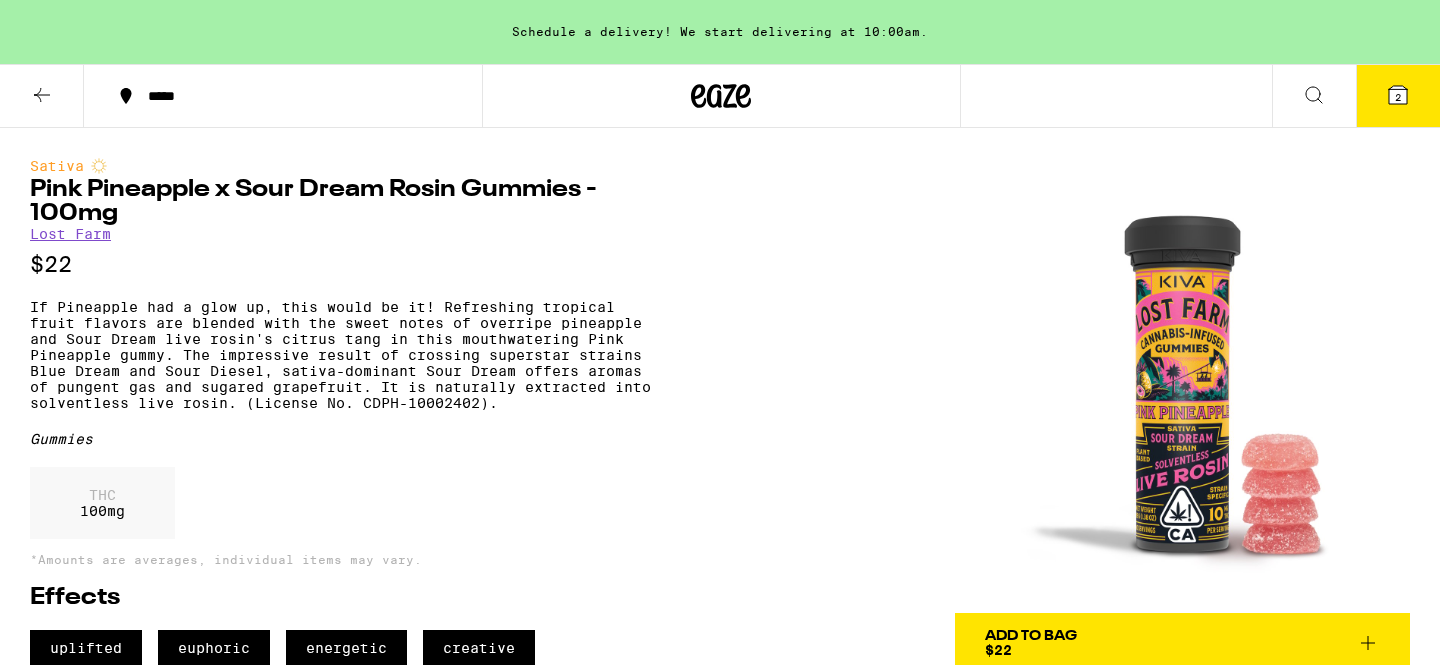 scroll, scrollTop: 0, scrollLeft: 0, axis: both 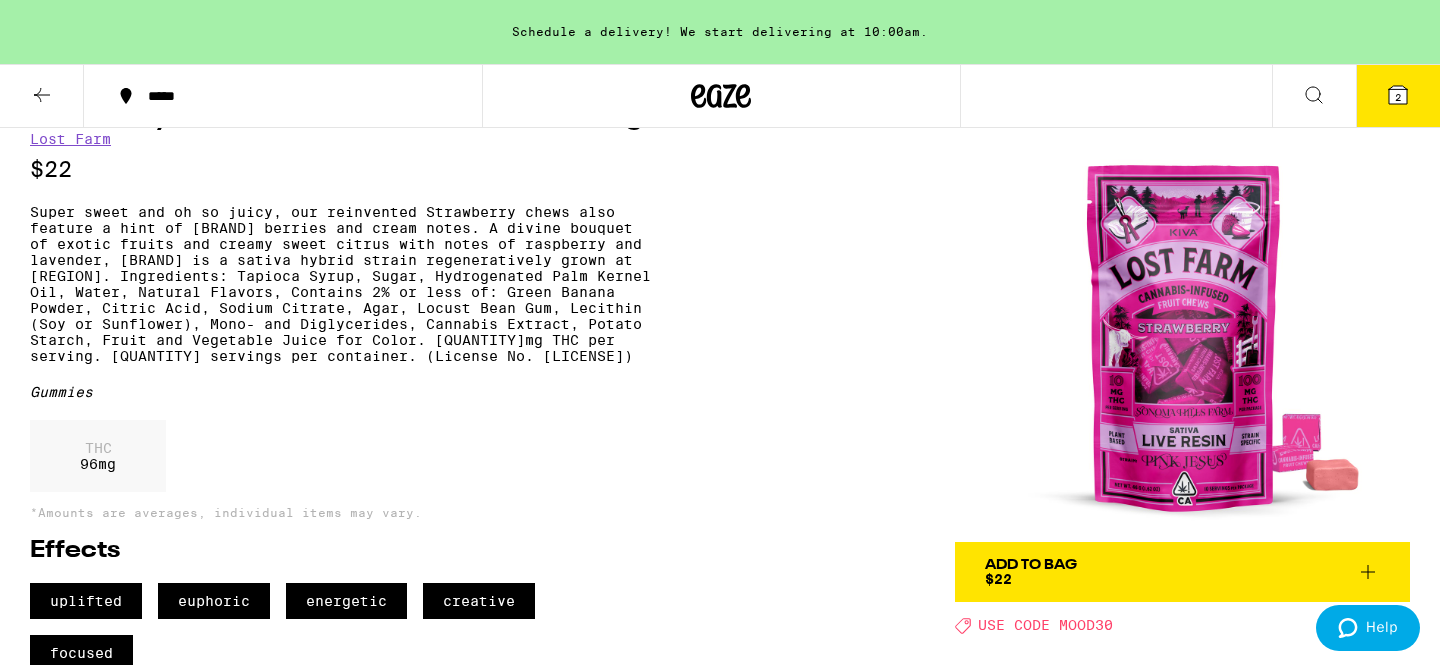 click on "Add To Bag" at bounding box center [1031, 565] 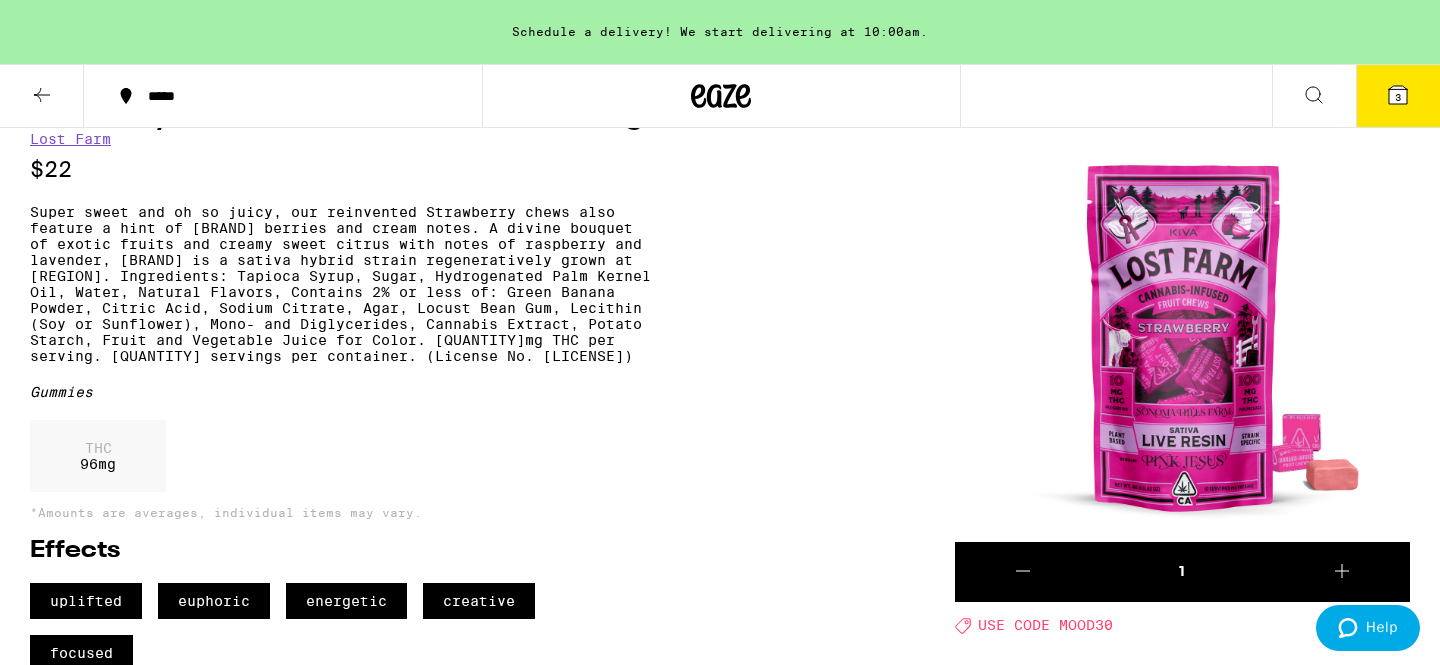 scroll, scrollTop: 0, scrollLeft: 0, axis: both 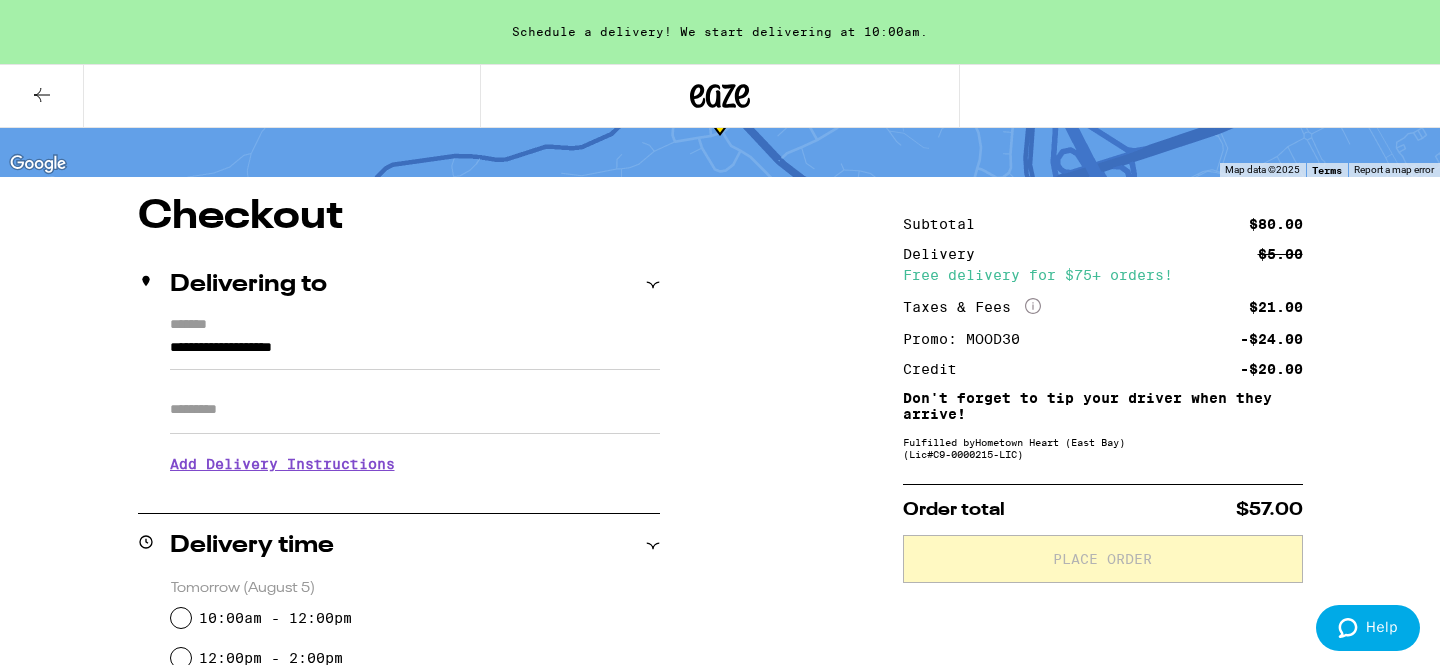 click on "Checkout Delivering to [ADDRESS] Apt/Suite Add Delivery Instructions We'll contact you at [PHONE] when we arrive Please knock or ring doorbell Meet me curbside Other Enter any other delivery instructions you want driver to know Delivery time Tomorrow (August 5) 10:00am - 12:00pm 12:00pm - 2:00pm 2:00pm - 4:00pm 4:00pm - 6:00pm 6:00pm - 8:00pm See all delivery times Payment method Pay with Checking Account You will be redirected to link your bank Pay with Debit (in person) Pin required Cash (in person) Items ( 4 ) Blueberry x Blue Dream Live Resin Chews Lost Farm $ 22 Qty:  1 Dragon Fruit x Trop. Cherry Live Rosin Chews Lost Farm $ 22 Qty:  1 Triple Berry Fatso Live Rosin Gummy Lost Farm $ 14 Qty:  1 Strawberry x Pink Jesus Live Resin Chews - 100mg Lost Farm $ 22 Qty:  1 Subtotal $80.00 Delivery $5.00 Free delivery for $75+ orders! Taxes & Fees More Info $21.00 Promo: MOOD30 -$24.00 Credit -$20.00 Don't forget to tip your driver when they arrive! Fulfilled by  (Lic#  C9-0000215-LIC )" at bounding box center [720, 811] 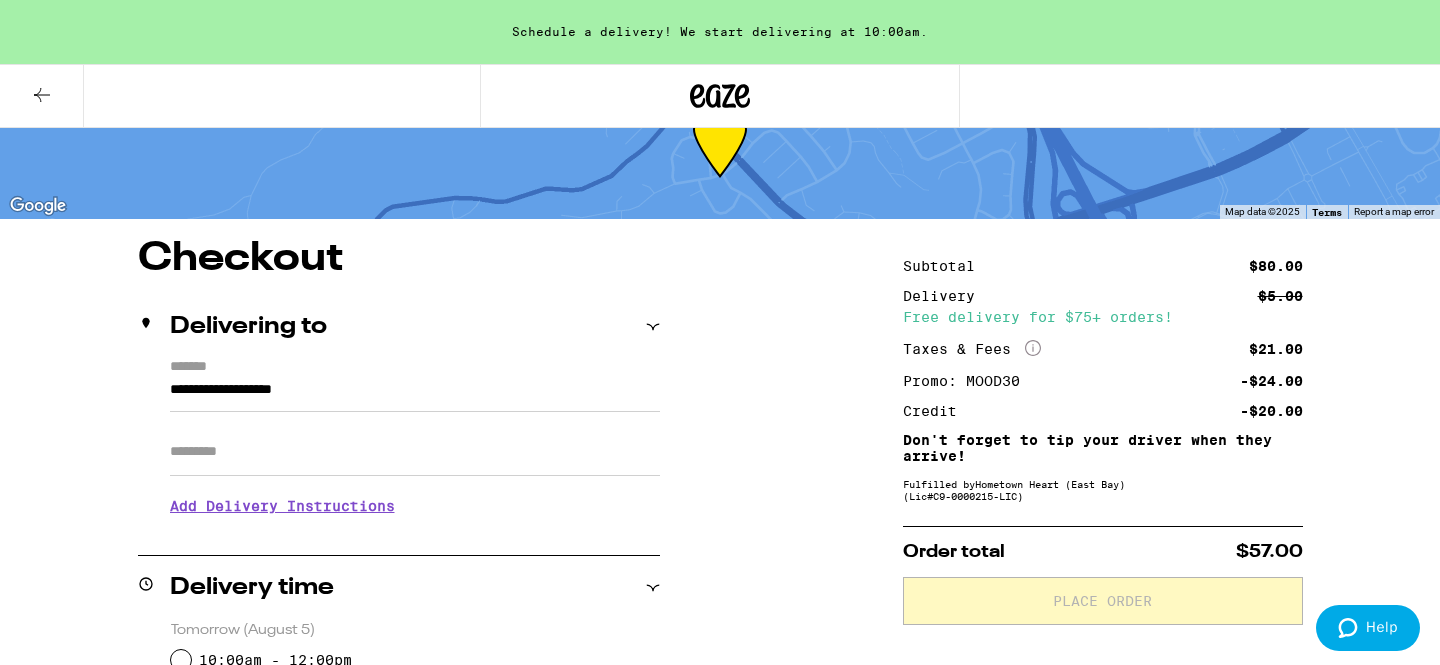 scroll, scrollTop: 0, scrollLeft: 0, axis: both 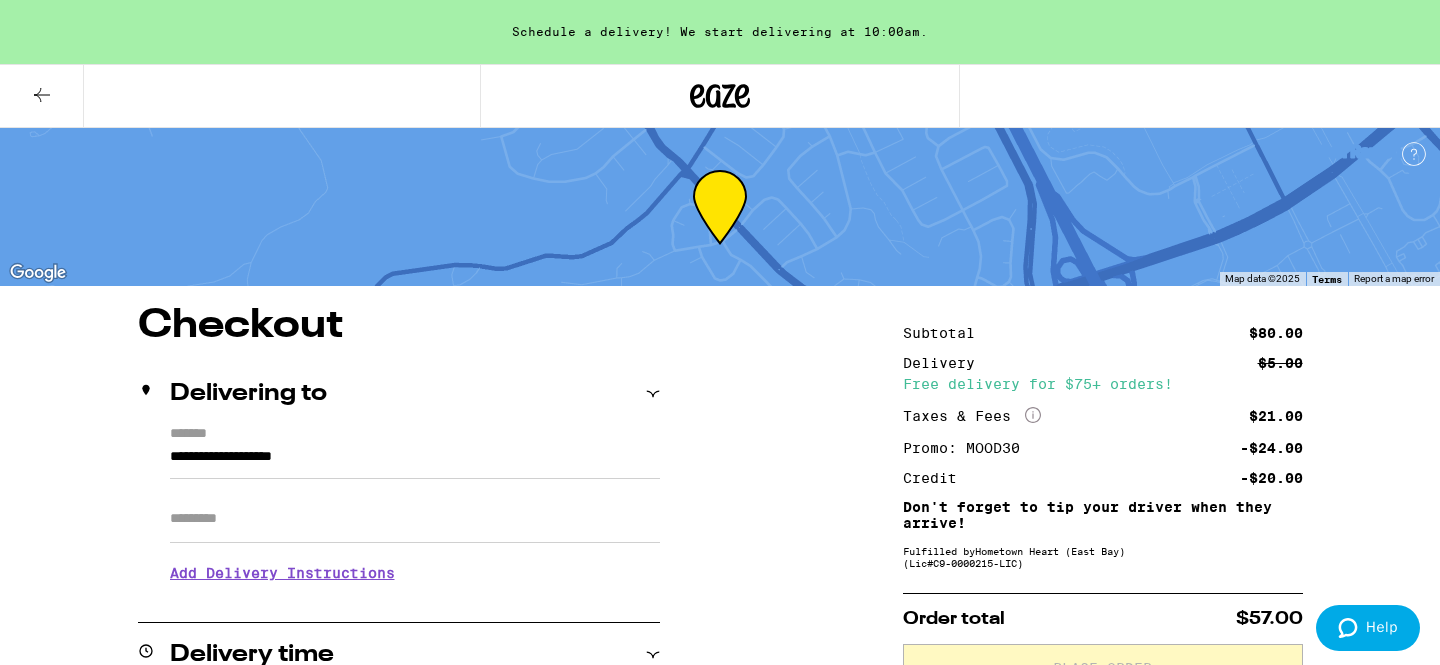 click on "Checkout Delivering to [ADDRESS] Apt/Suite Add Delivery Instructions We'll contact you at [PHONE] when we arrive Please knock or ring doorbell Meet me curbside Other Enter any other delivery instructions you want driver to know Delivery time Tomorrow (August 5) 10:00am - 12:00pm 12:00pm - 2:00pm 2:00pm - 4:00pm 4:00pm - 6:00pm 6:00pm - 8:00pm See all delivery times Payment method Pay with Checking Account You will be redirected to link your bank Pay with Debit (in person) Pin required Cash (in person) Items ( 4 ) Blueberry x Blue Dream Live Resin Chews Lost Farm $ 22 Qty:  1 Dragon Fruit x Trop. Cherry Live Rosin Chews Lost Farm $ 22 Qty:  1 Triple Berry Fatso Live Rosin Gummy Lost Farm $ 14 Qty:  1 Strawberry x Pink Jesus Live Resin Chews - 100mg Lost Farm $ 22 Qty:  1 Subtotal $80.00 Delivery $5.00 Free delivery for $75+ orders! Taxes & Fees More Info $21.00 Promo: MOOD30 -$24.00 Credit -$20.00 Don't forget to tip your driver when they arrive! Fulfilled by  (Lic#  C9-0000215-LIC )" at bounding box center (720, 920) 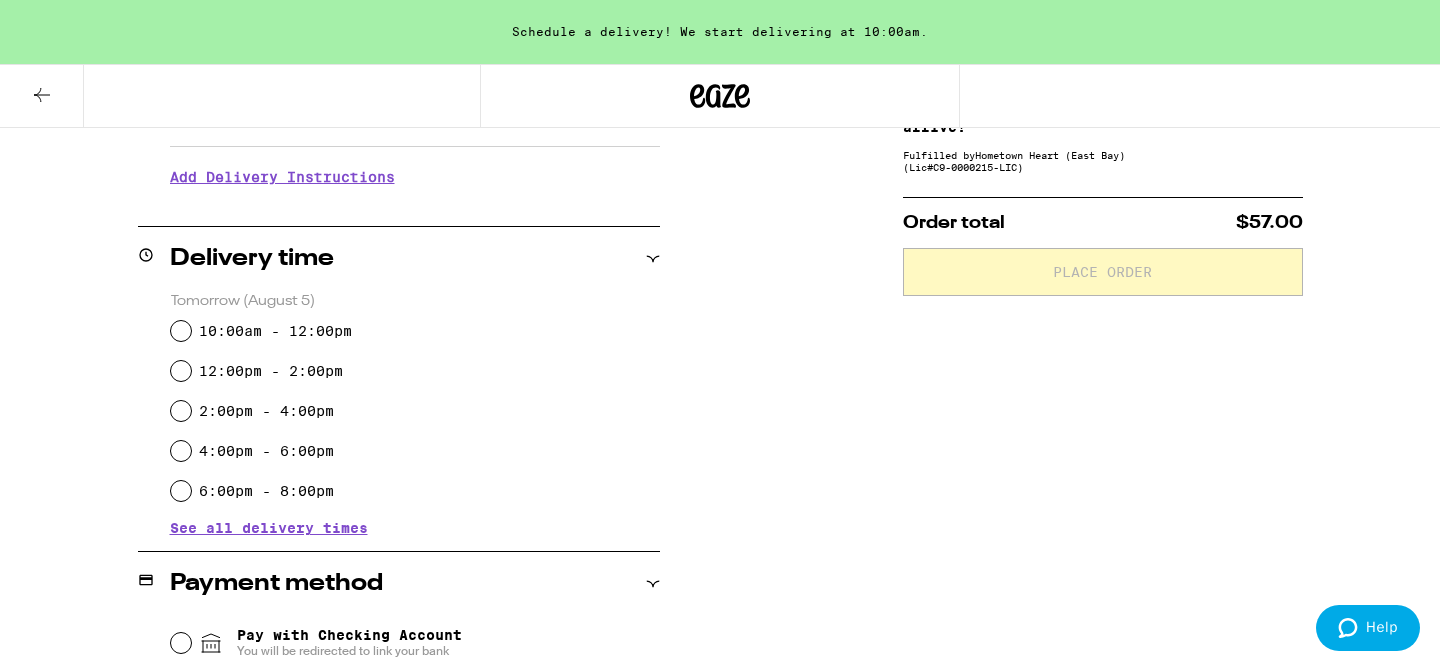 scroll, scrollTop: 0, scrollLeft: 0, axis: both 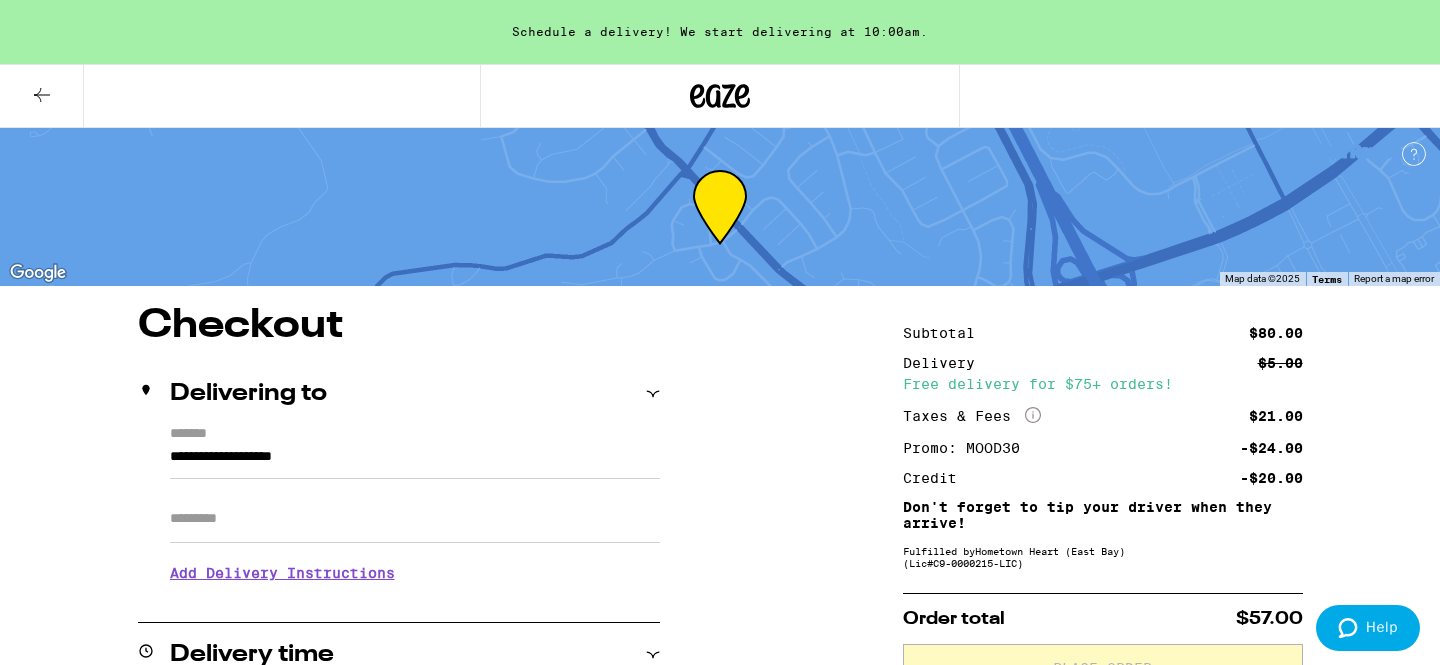 click 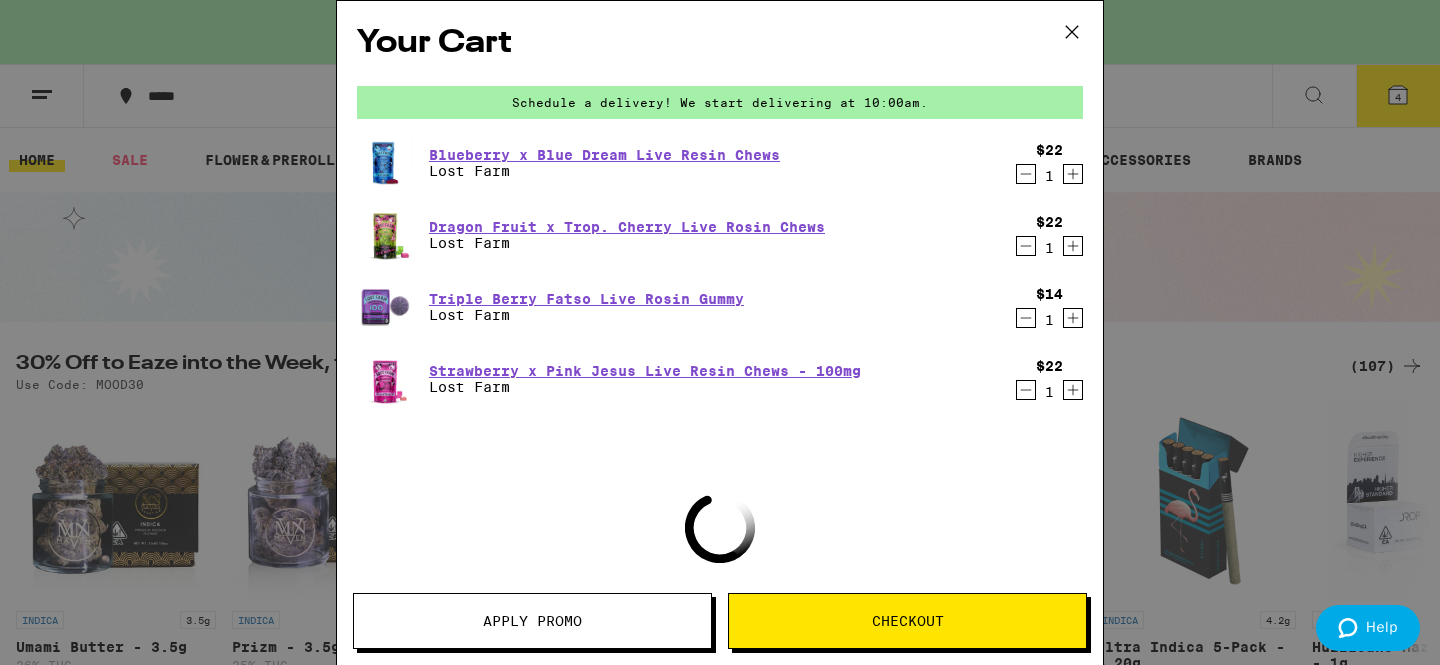 click 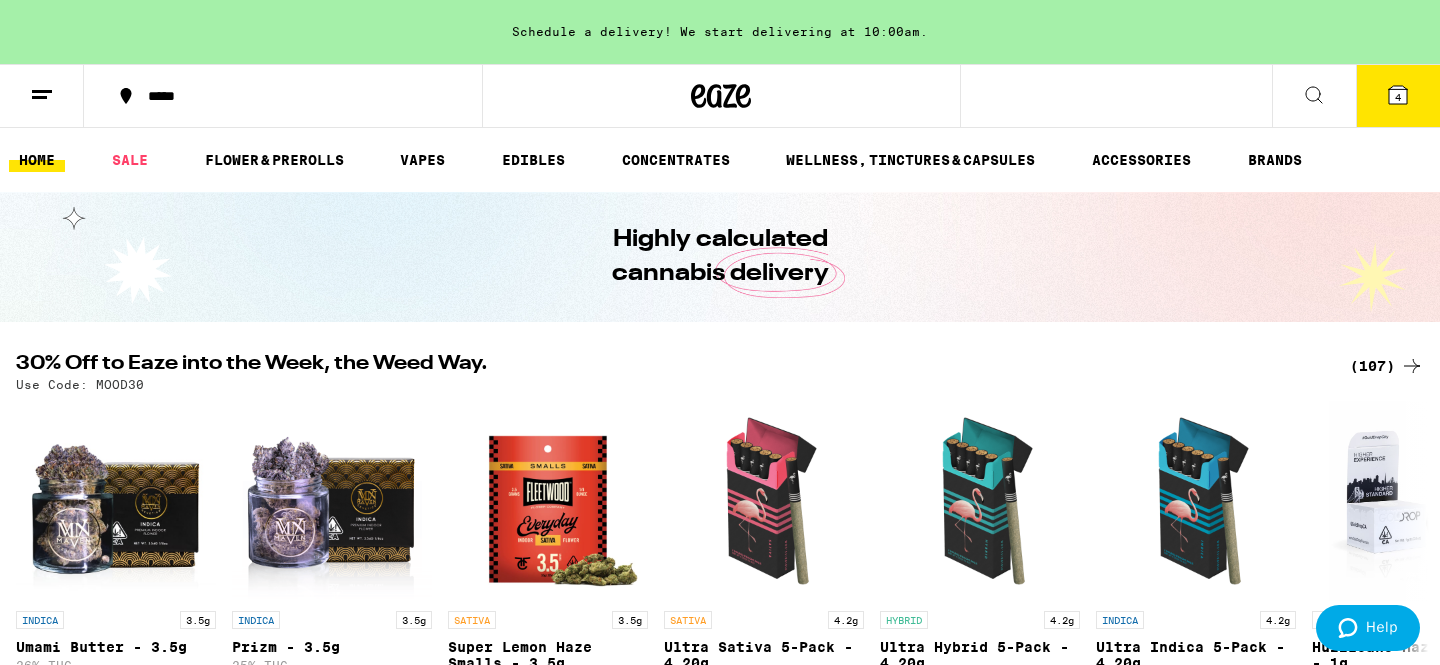 scroll, scrollTop: 0, scrollLeft: 0, axis: both 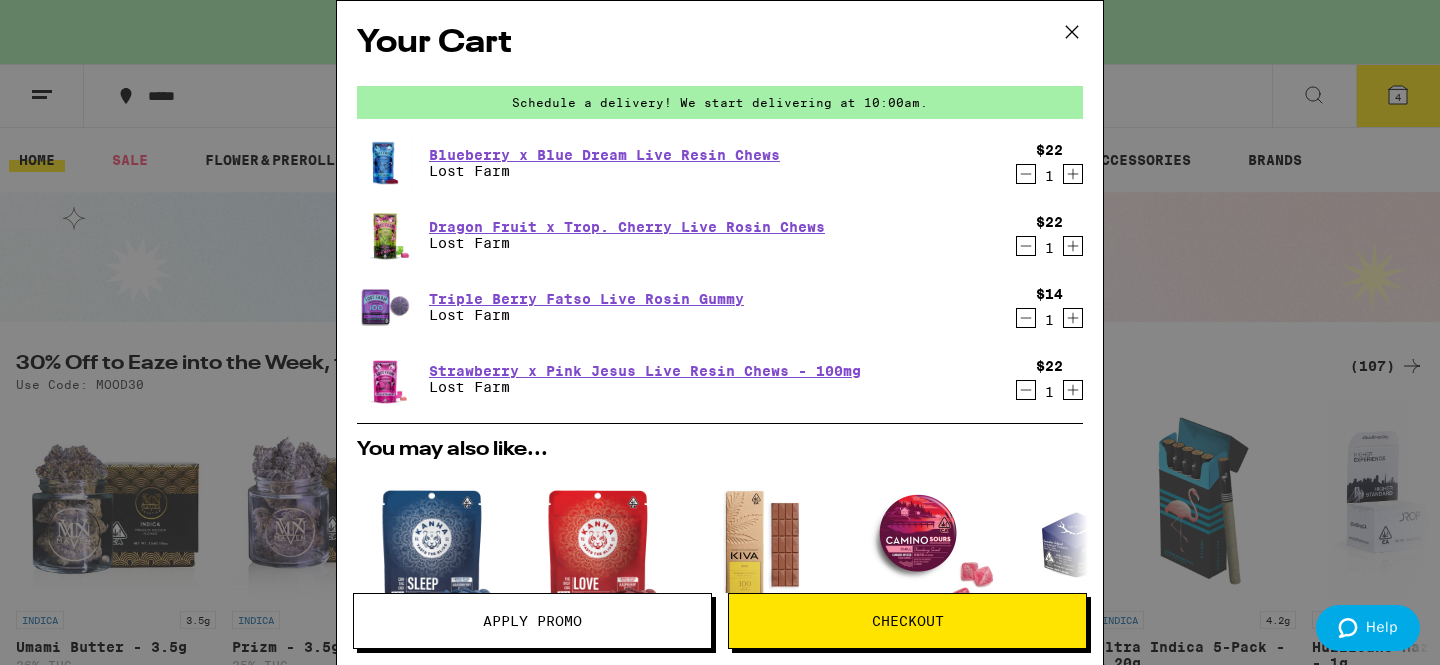 click 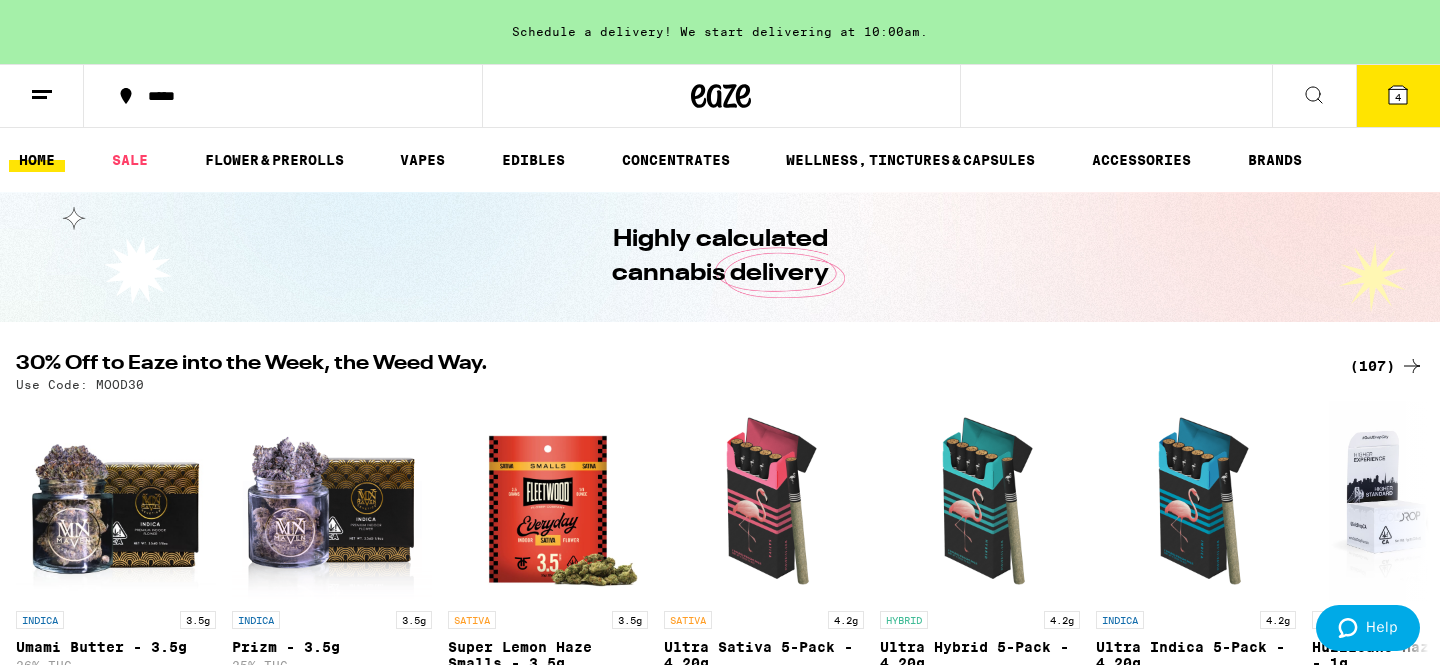 scroll, scrollTop: 0, scrollLeft: 0, axis: both 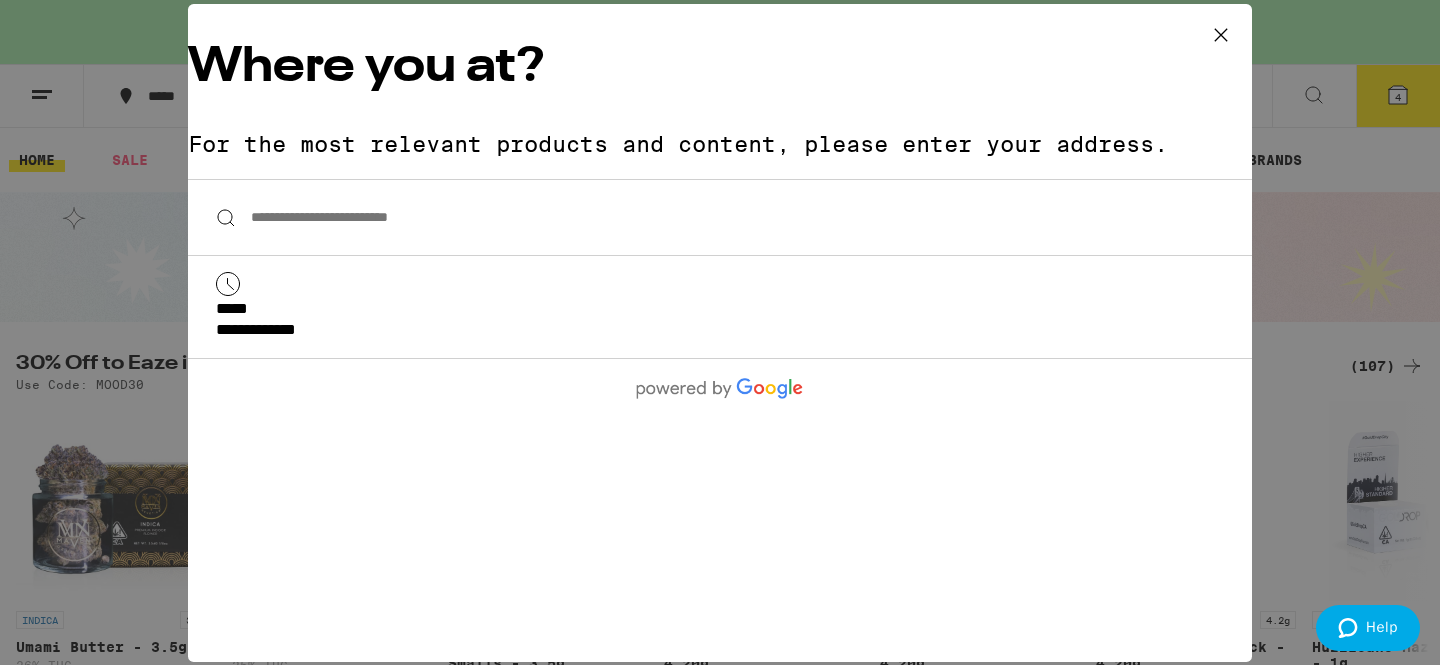 click on "**********" at bounding box center [720, 217] 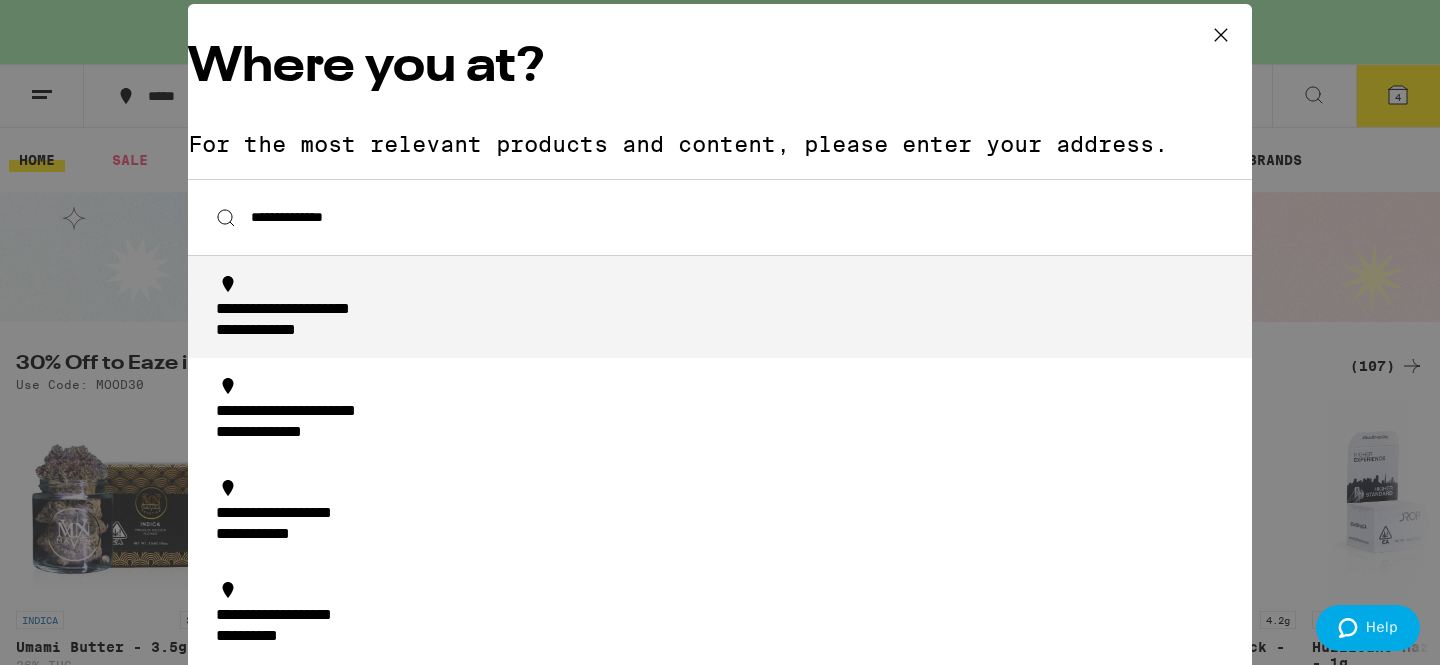 click on "**********" at bounding box center [329, 310] 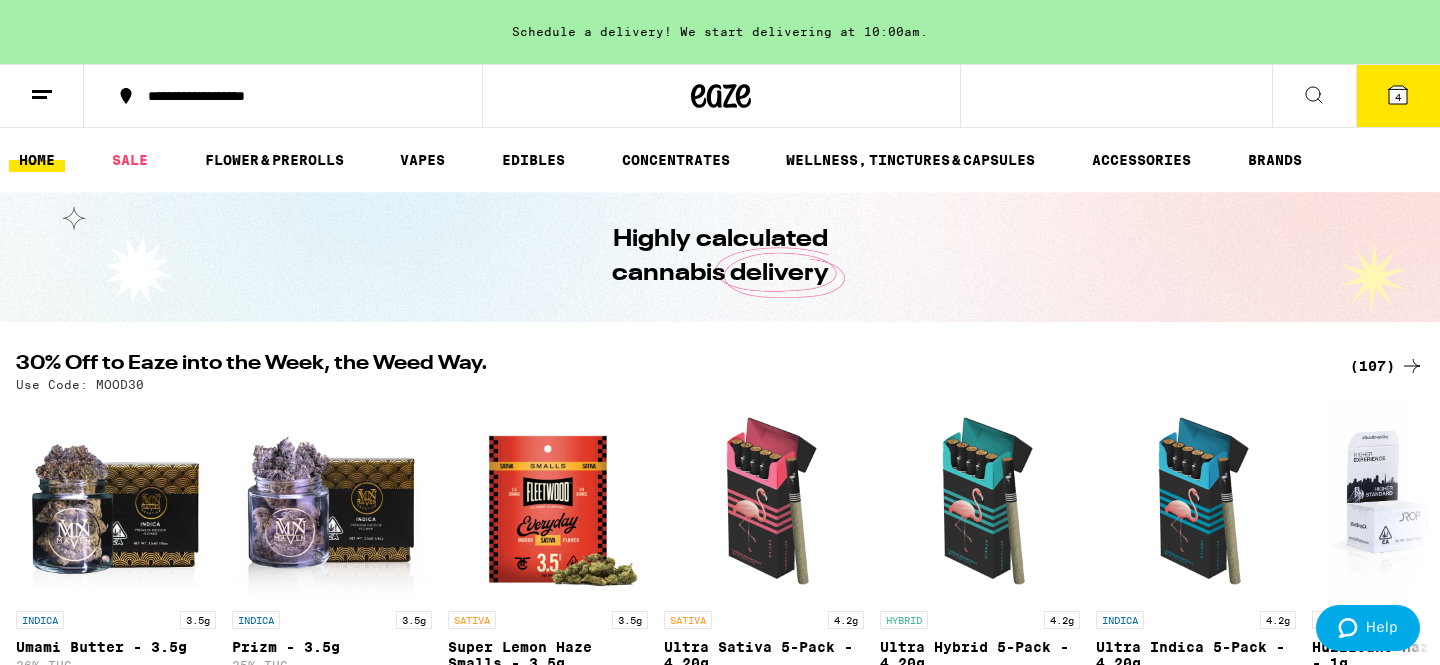 click 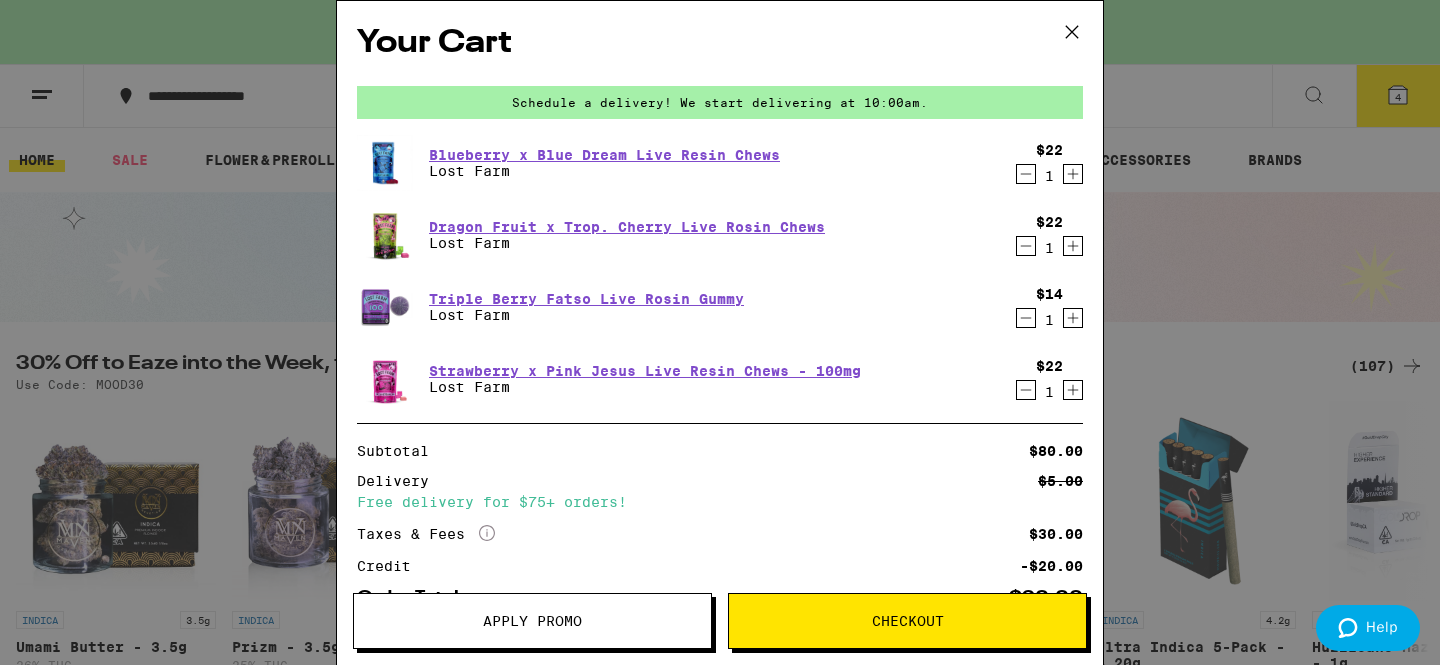 scroll, scrollTop: 128, scrollLeft: 0, axis: vertical 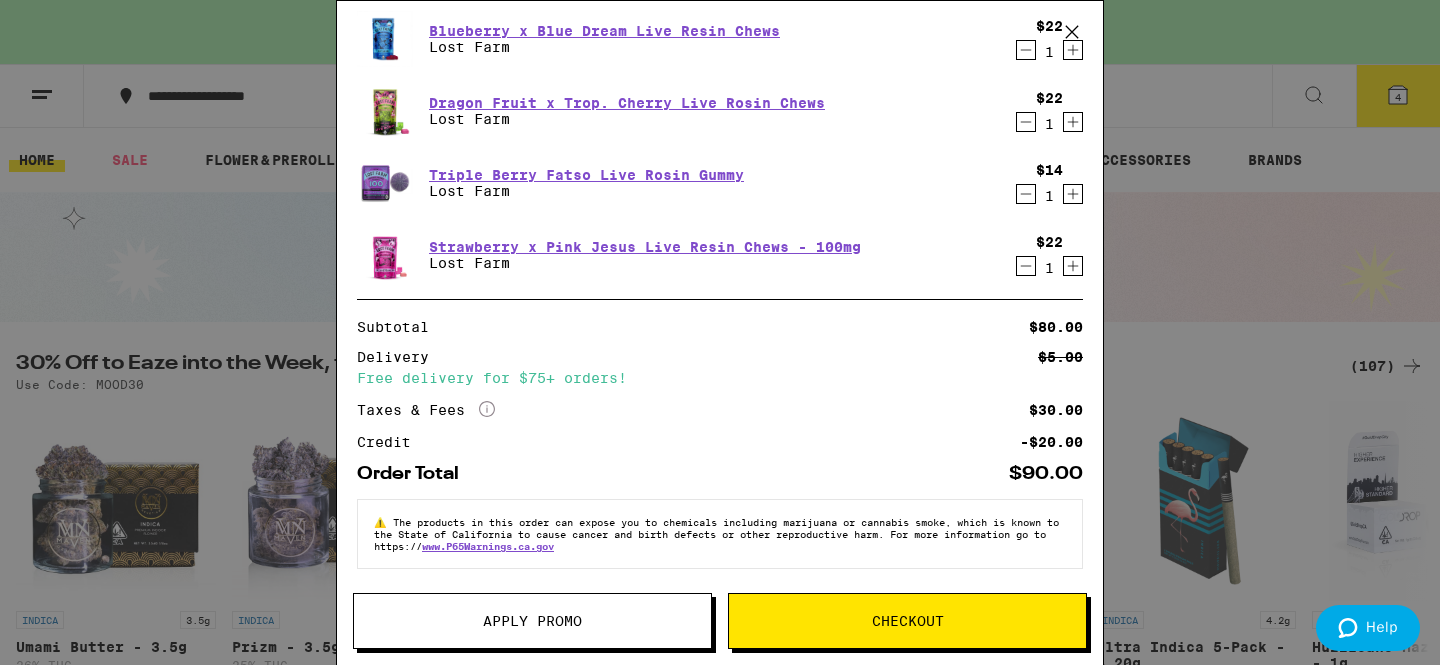 click on "Apply Promo" at bounding box center (532, 621) 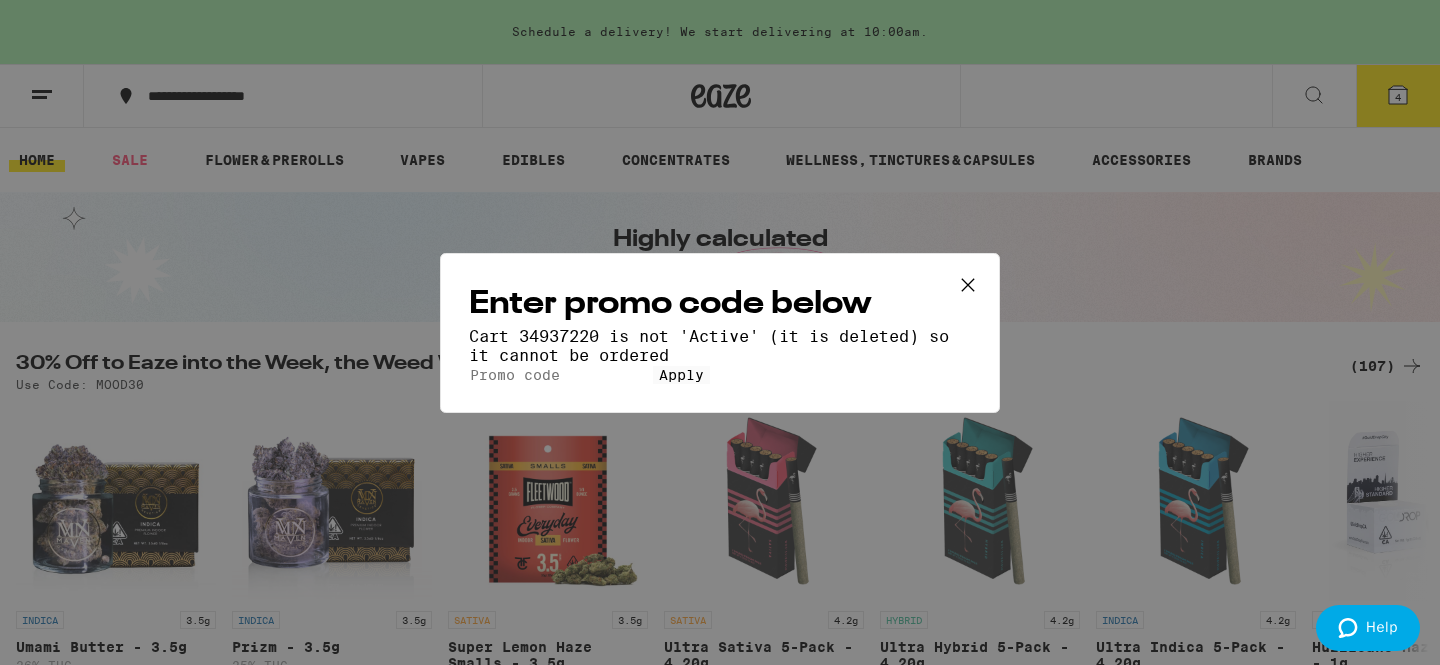 scroll, scrollTop: 0, scrollLeft: 0, axis: both 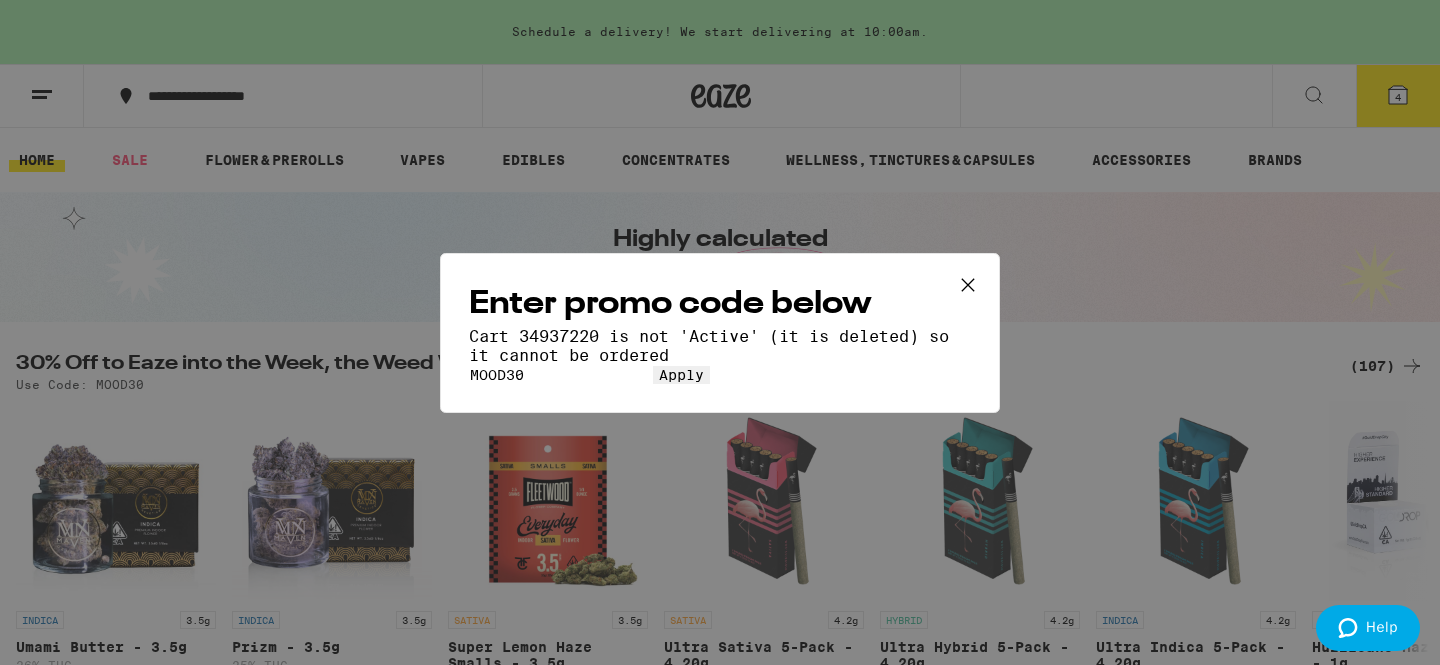 type on "MOOD30" 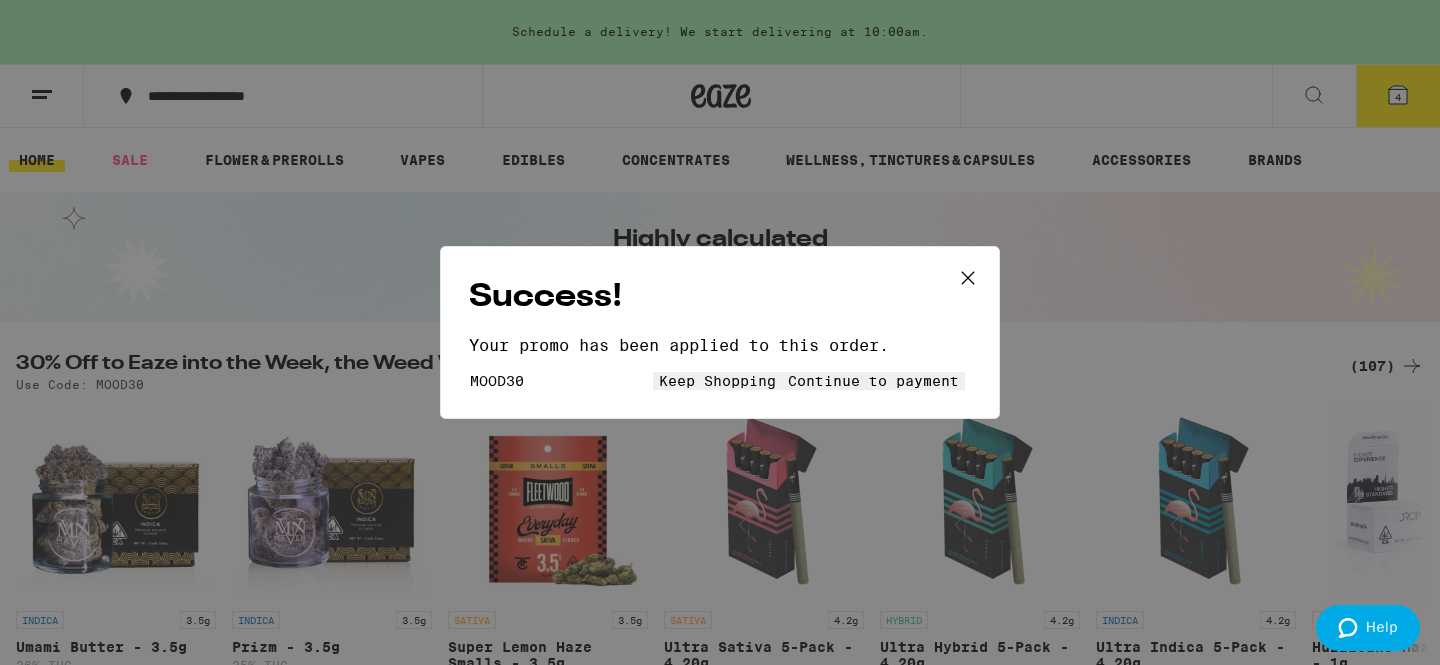 click on "Continue to payment" at bounding box center [873, 381] 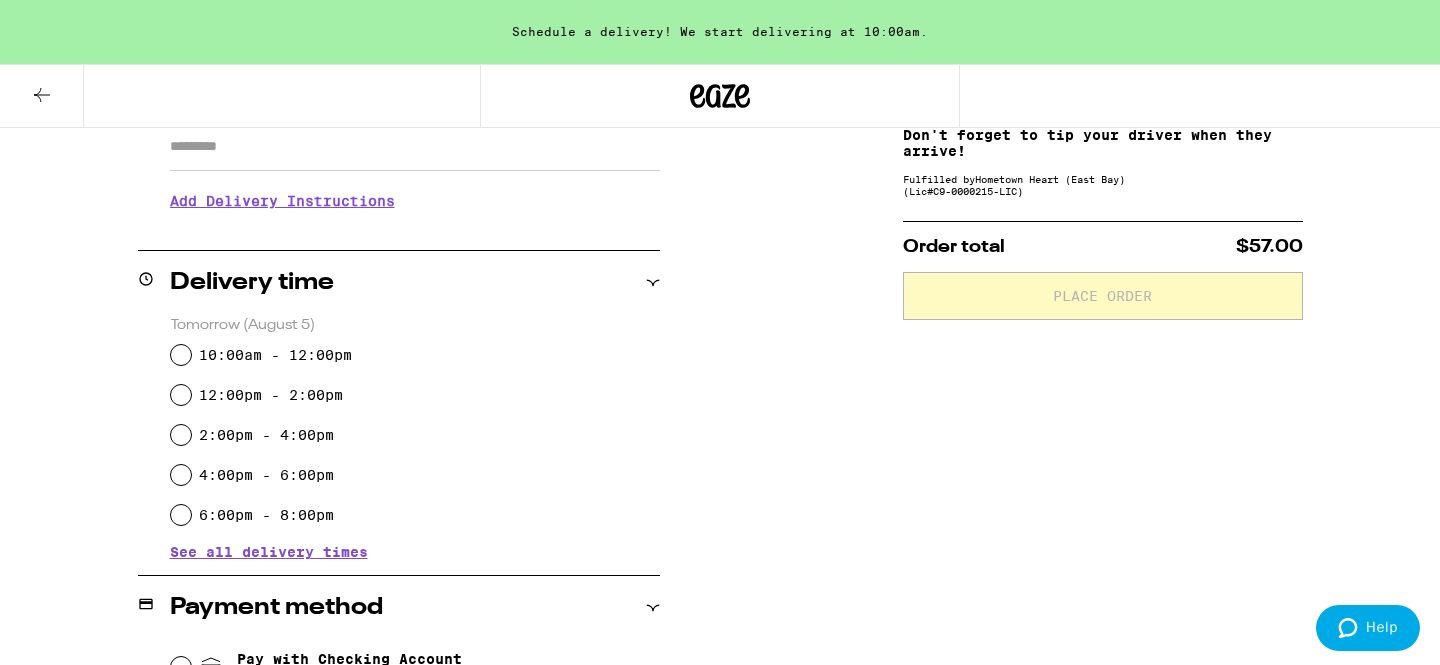 scroll, scrollTop: 368, scrollLeft: 0, axis: vertical 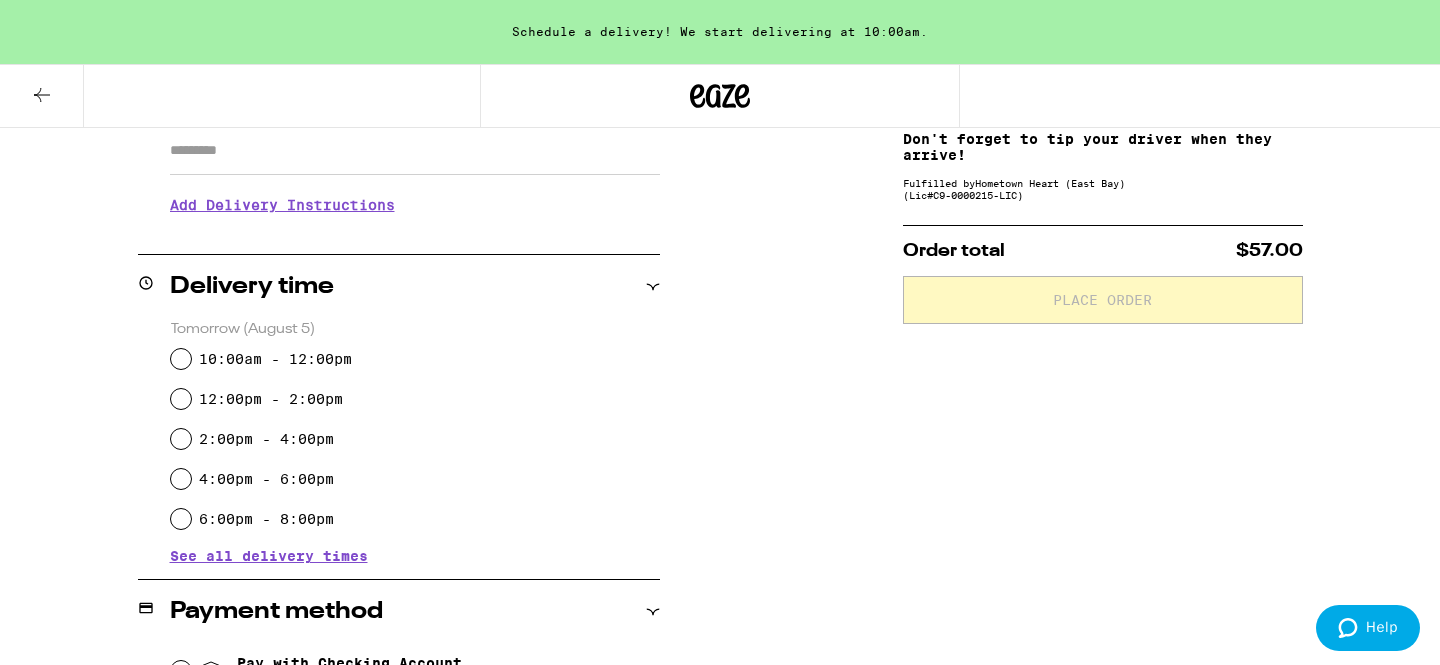click on "See all delivery times" at bounding box center [269, 556] 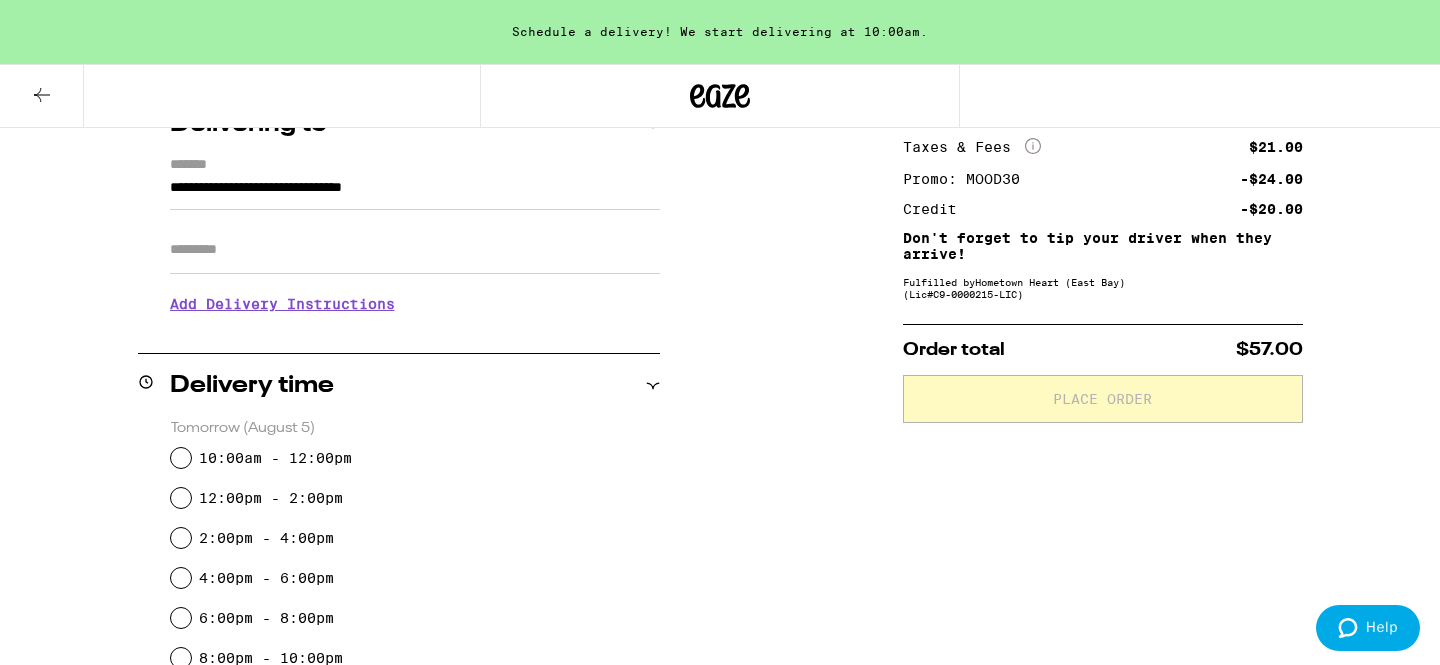 scroll, scrollTop: 0, scrollLeft: 0, axis: both 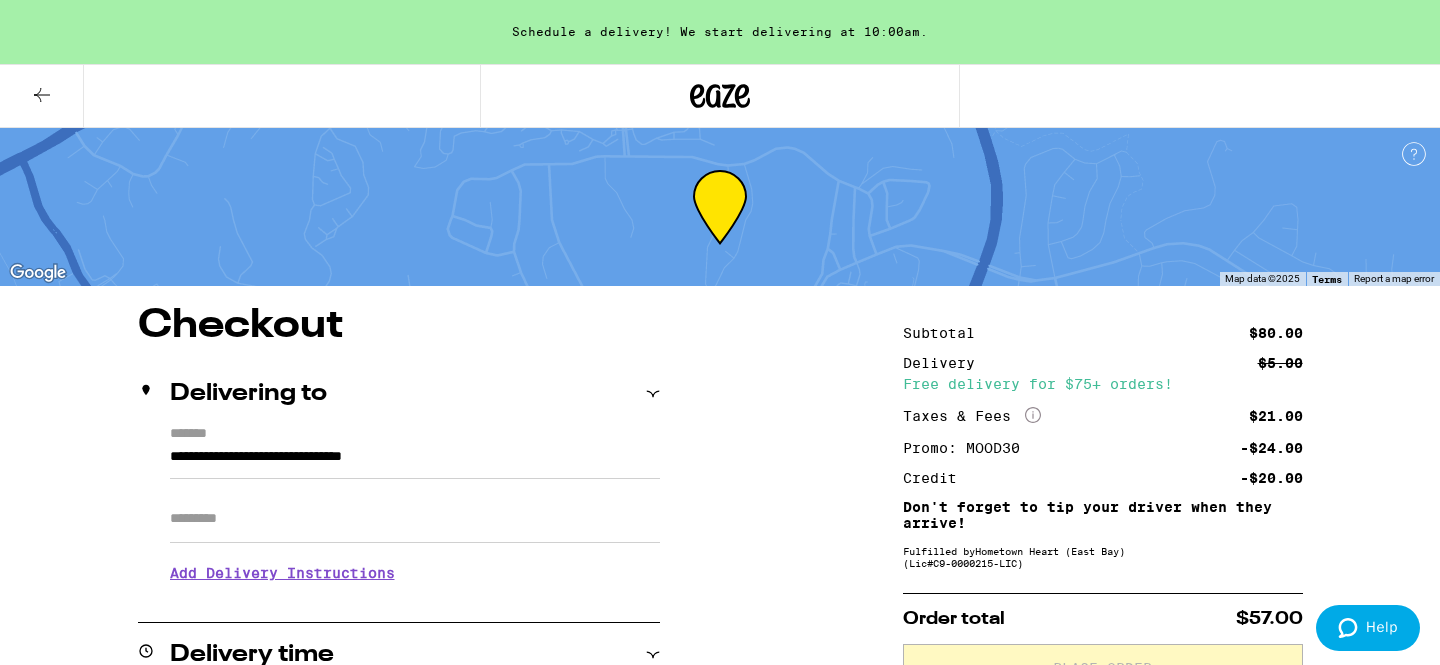 drag, startPoint x: 564, startPoint y: 29, endPoint x: 1015, endPoint y: 53, distance: 451.63812 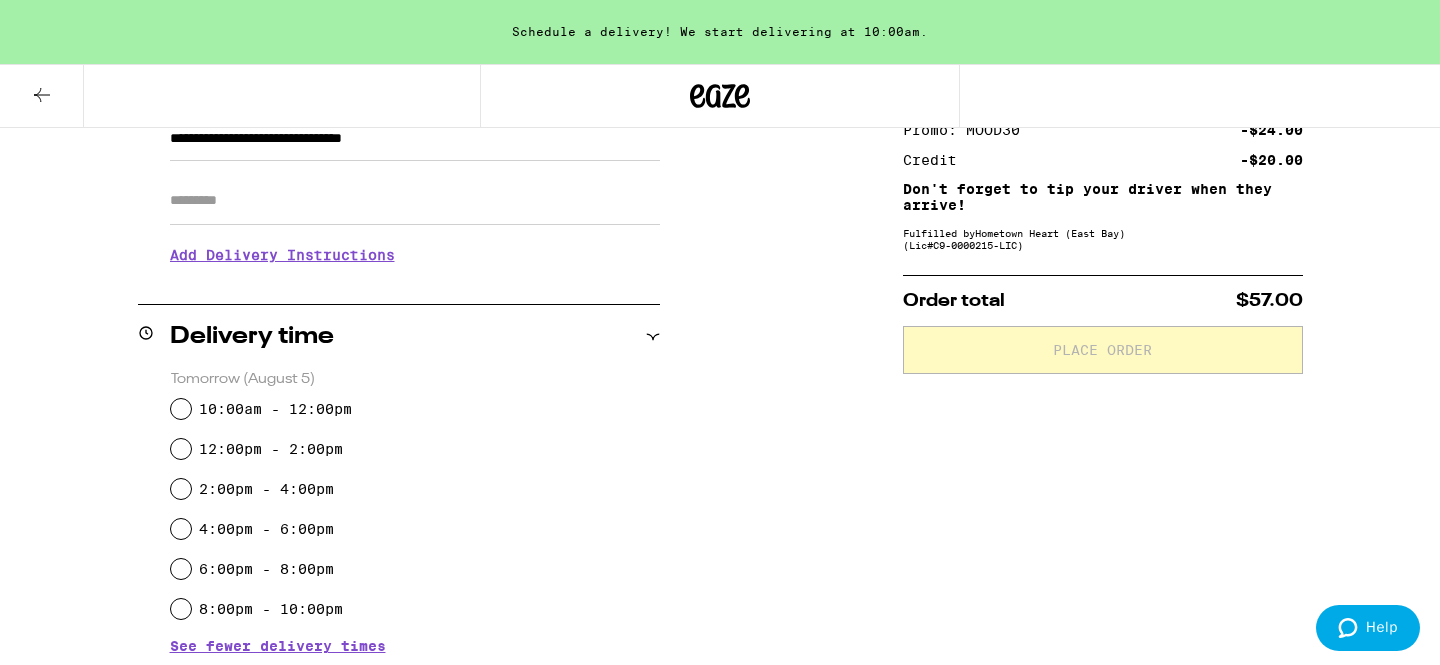 scroll, scrollTop: 405, scrollLeft: 0, axis: vertical 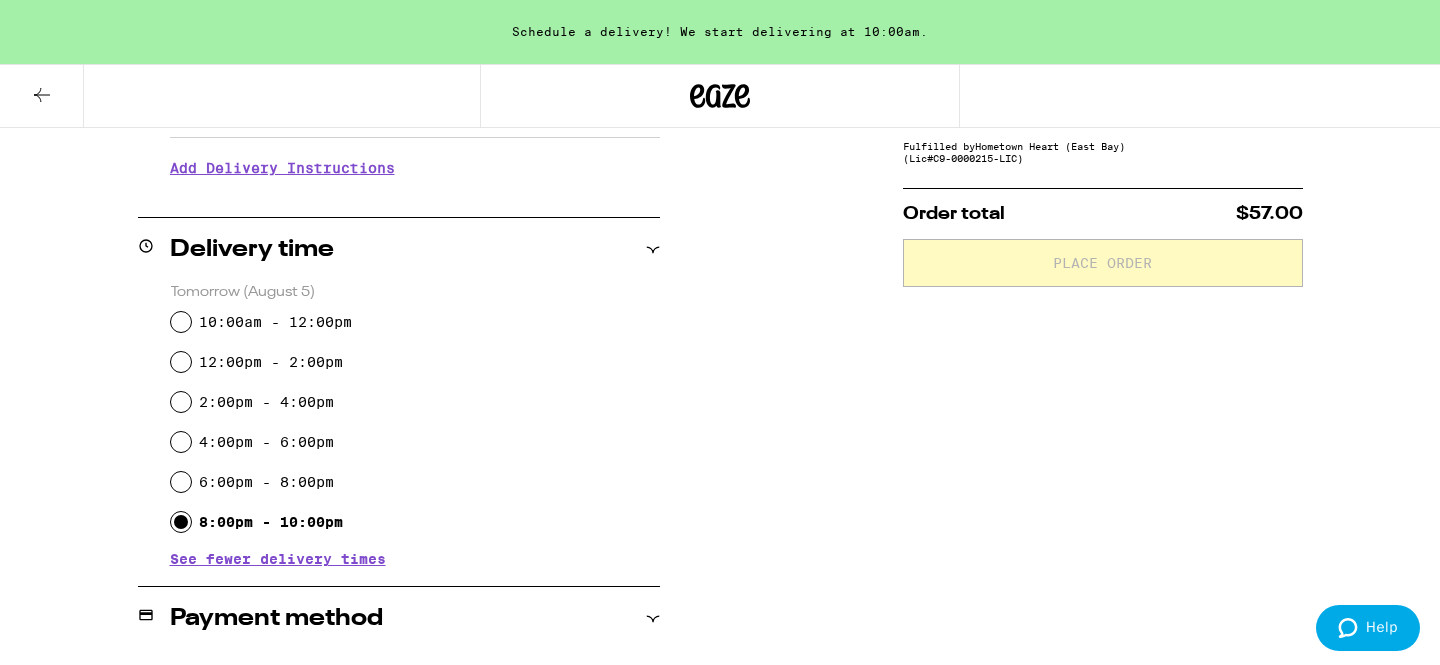click on "8:00pm - 10:00pm" at bounding box center (181, 522) 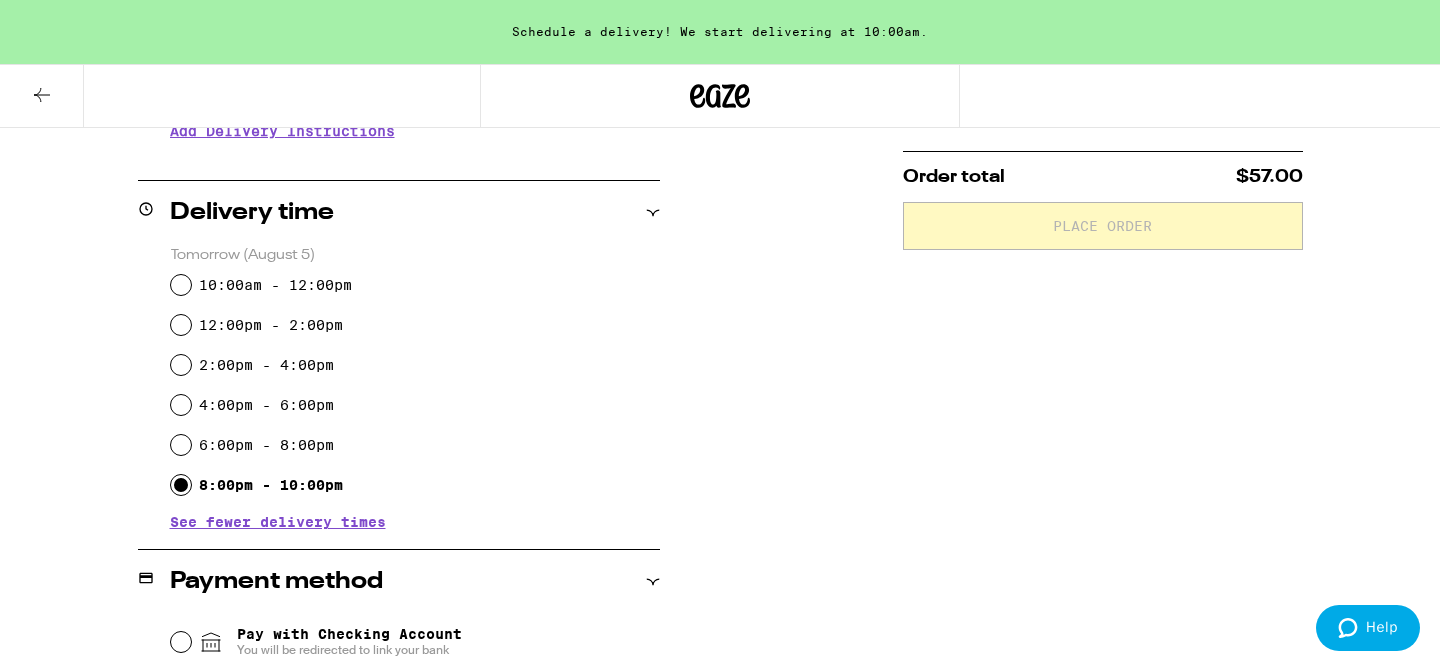 scroll, scrollTop: 0, scrollLeft: 0, axis: both 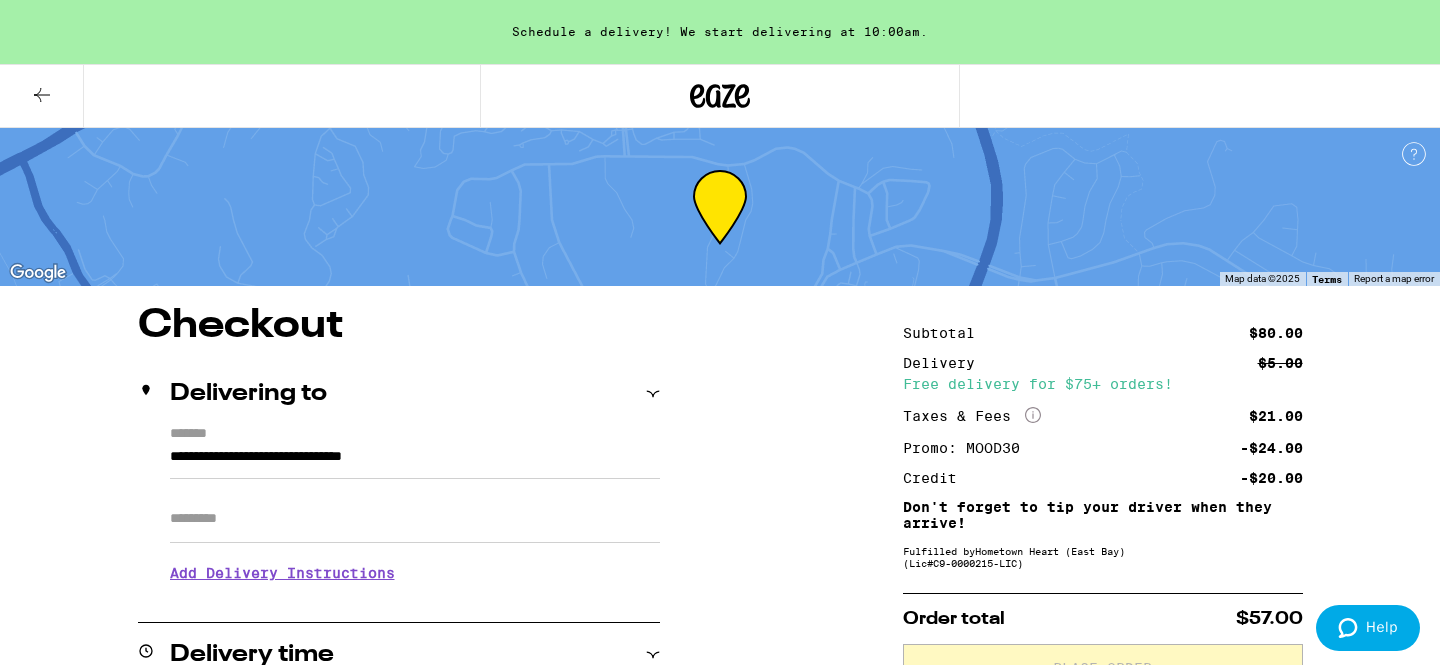 click on "Checkout Delivering to [ADDRESS] Apt/Suite Add Delivery Instructions We'll contact you at [PHONE] when we arrive Please knock or ring doorbell Meet me curbside Other Enter any other delivery instructions you want driver to know Delivery time Tomorrow (August 5) 10:00am - 12:00pm 12:00pm - 2:00pm 2:00pm - 4:00pm 4:00pm - 6:00pm 6:00pm - 8:00pm 8:00pm - 10:00pm See fewer delivery times Payment method Pay with Checking Account You will be redirected to link your bank Pay with Debit (in person) Pin required Cash (in person) Items ( 4 ) Blueberry x Blue Dream Live Resin Chews Lost Farm $ 22 Qty:  1 Dragon Fruit x Trop. Cherry Live Rosin Chews Lost Farm $ 22 Qty:  1 Triple Berry Fatso Live Rosin Gummy Lost Farm $ 14 Qty:  1 Strawberry x Pink Jesus Live Resin Chews - 100mg Lost Farm $ 22 Qty:  1 Subtotal $80.00 Delivery $5.00 Free delivery for $75+ orders! Taxes & Fees More Info $21.00 Promo: MOOD30 -$24.00 Credit -$20.00 Don't forget to tip your driver when they arrive! )" at bounding box center [720, 942] 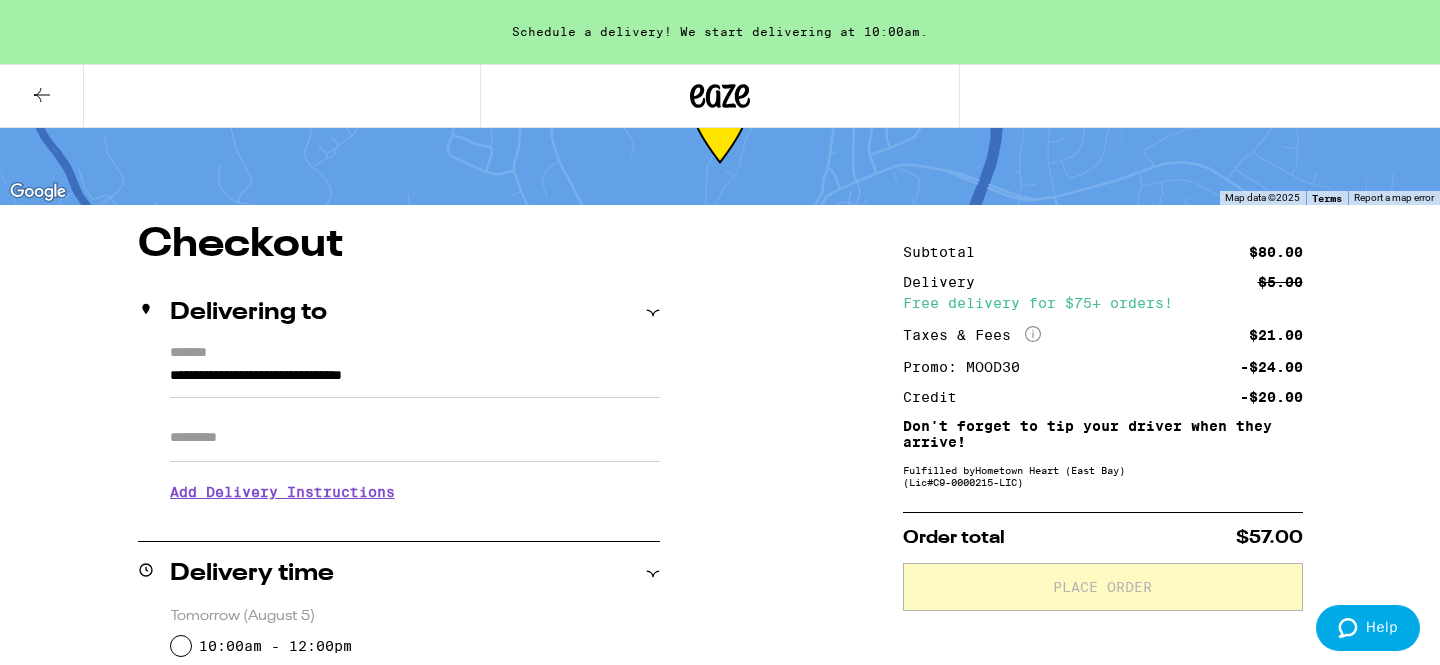 scroll, scrollTop: 0, scrollLeft: 0, axis: both 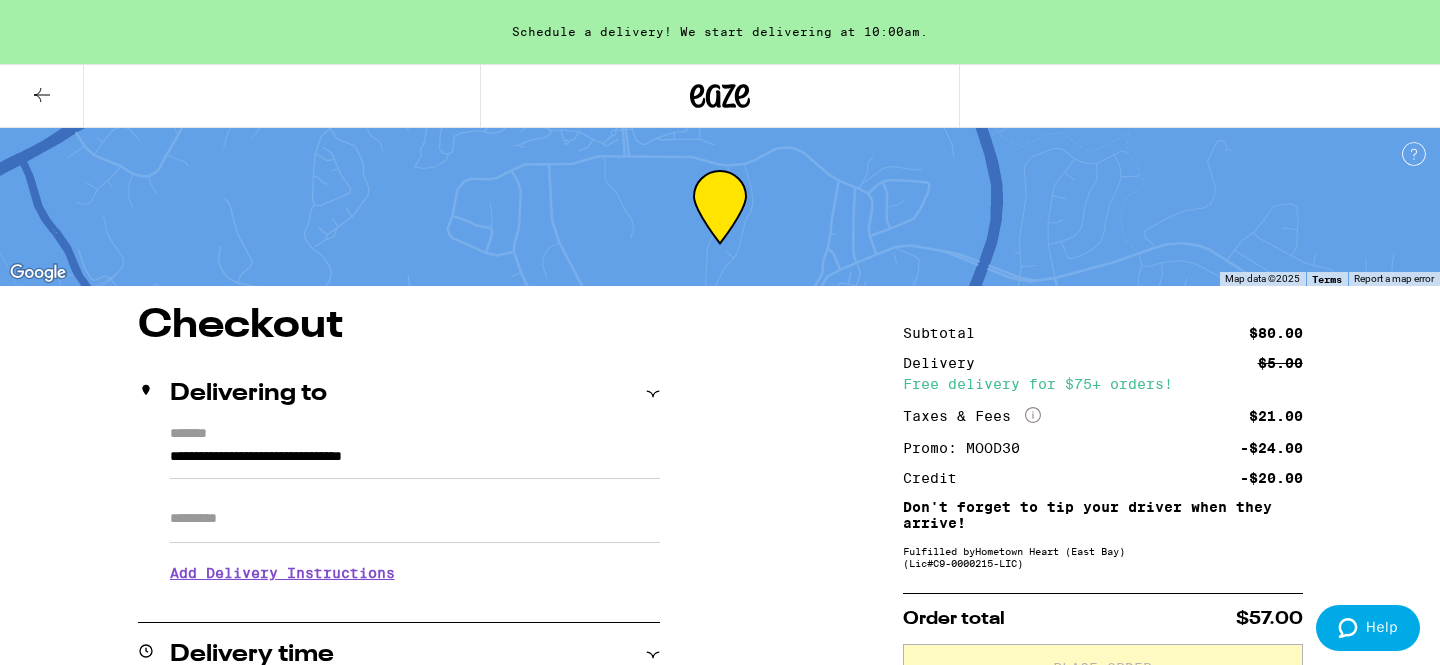 drag, startPoint x: 143, startPoint y: 335, endPoint x: 423, endPoint y: 334, distance: 280.0018 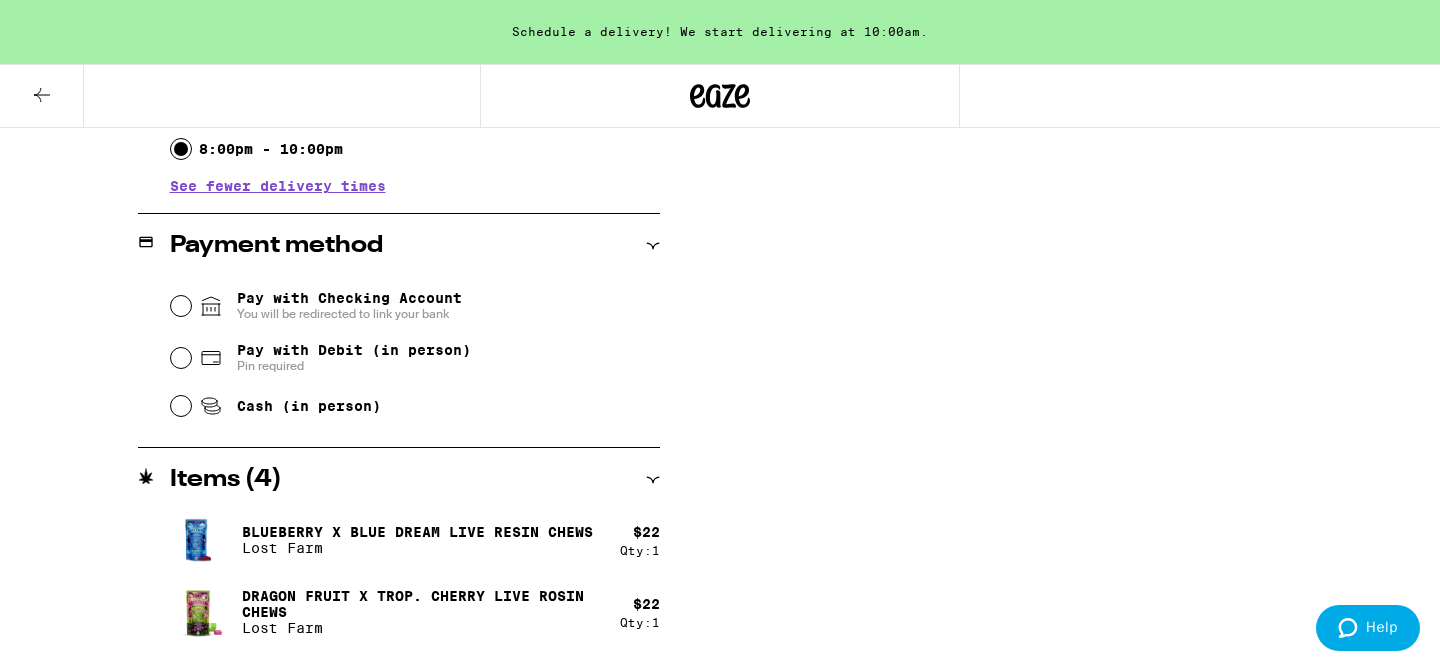scroll, scrollTop: 801, scrollLeft: 0, axis: vertical 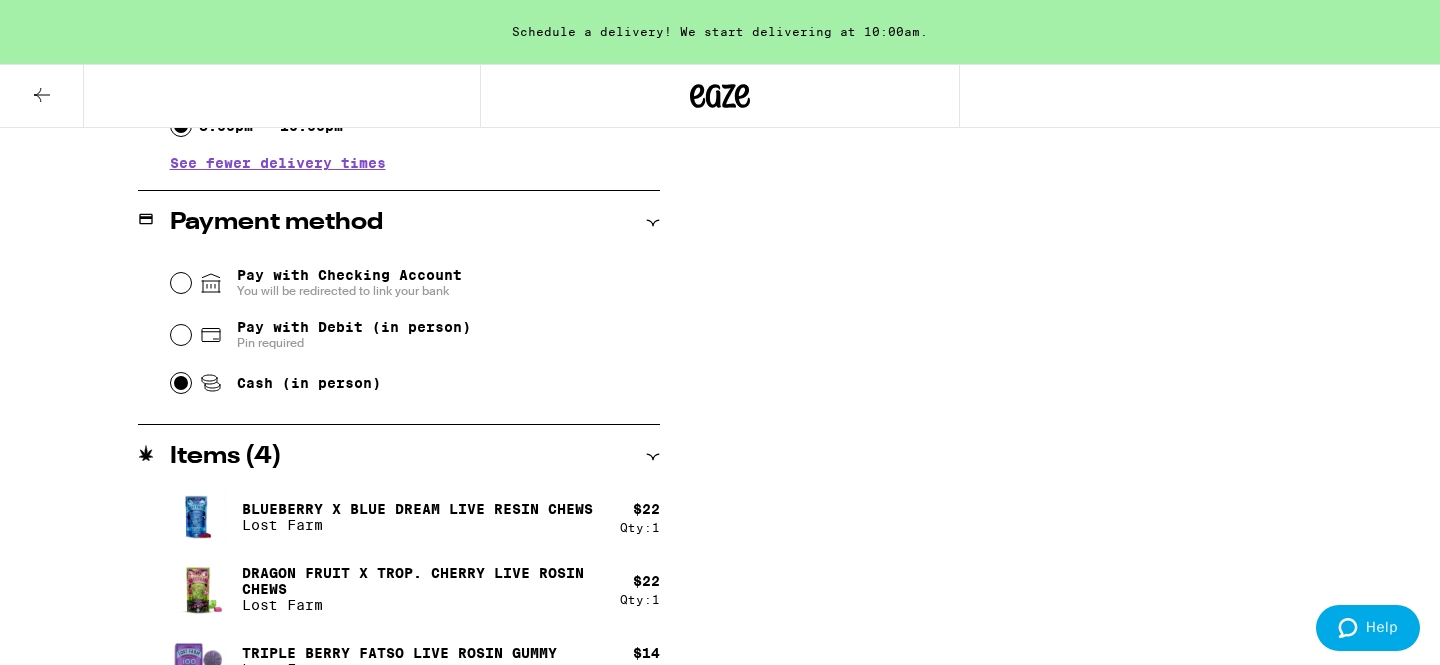 click on "Cash (in person)" at bounding box center [181, 383] 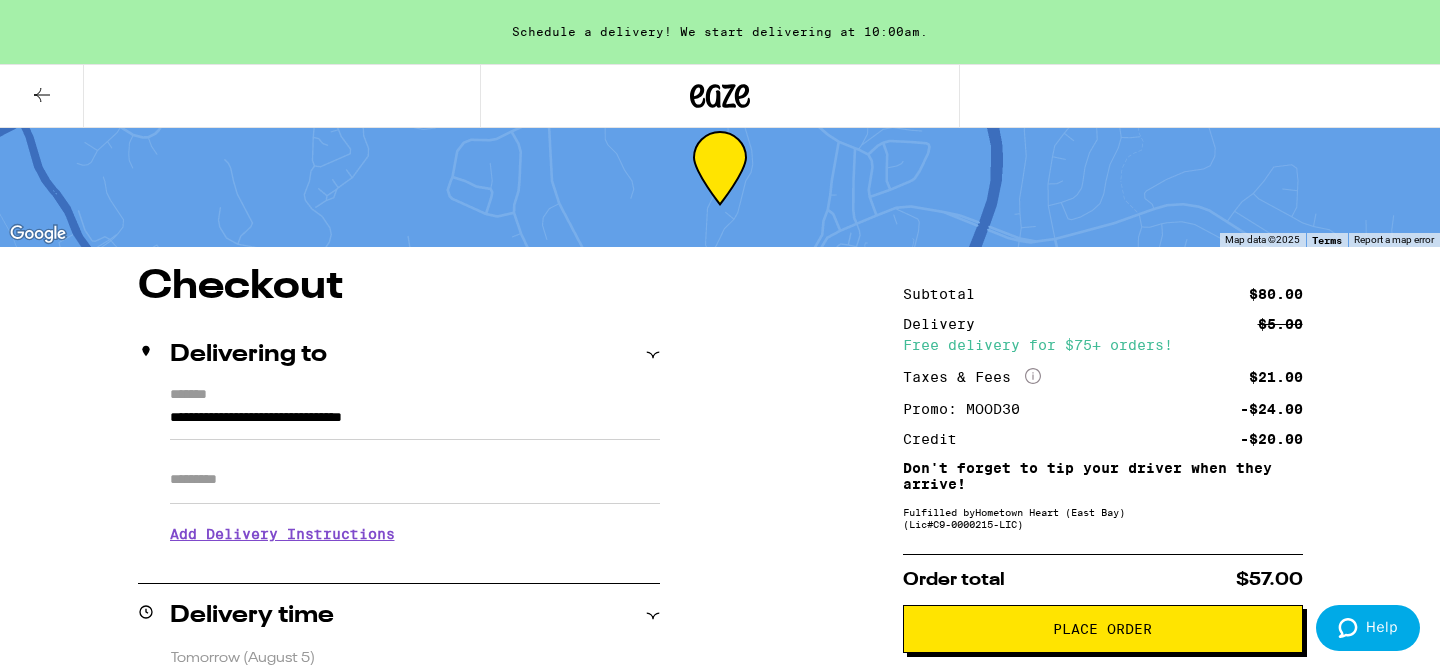 scroll, scrollTop: 6, scrollLeft: 0, axis: vertical 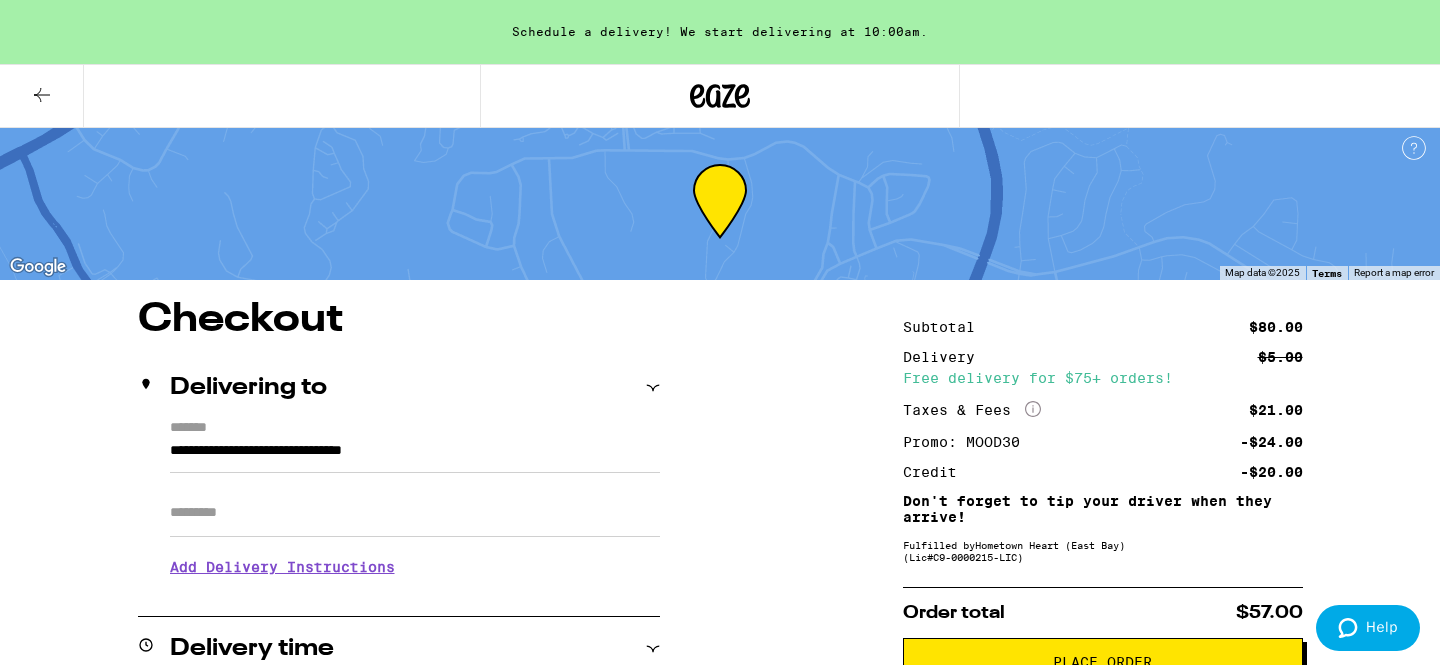 click at bounding box center [42, 96] 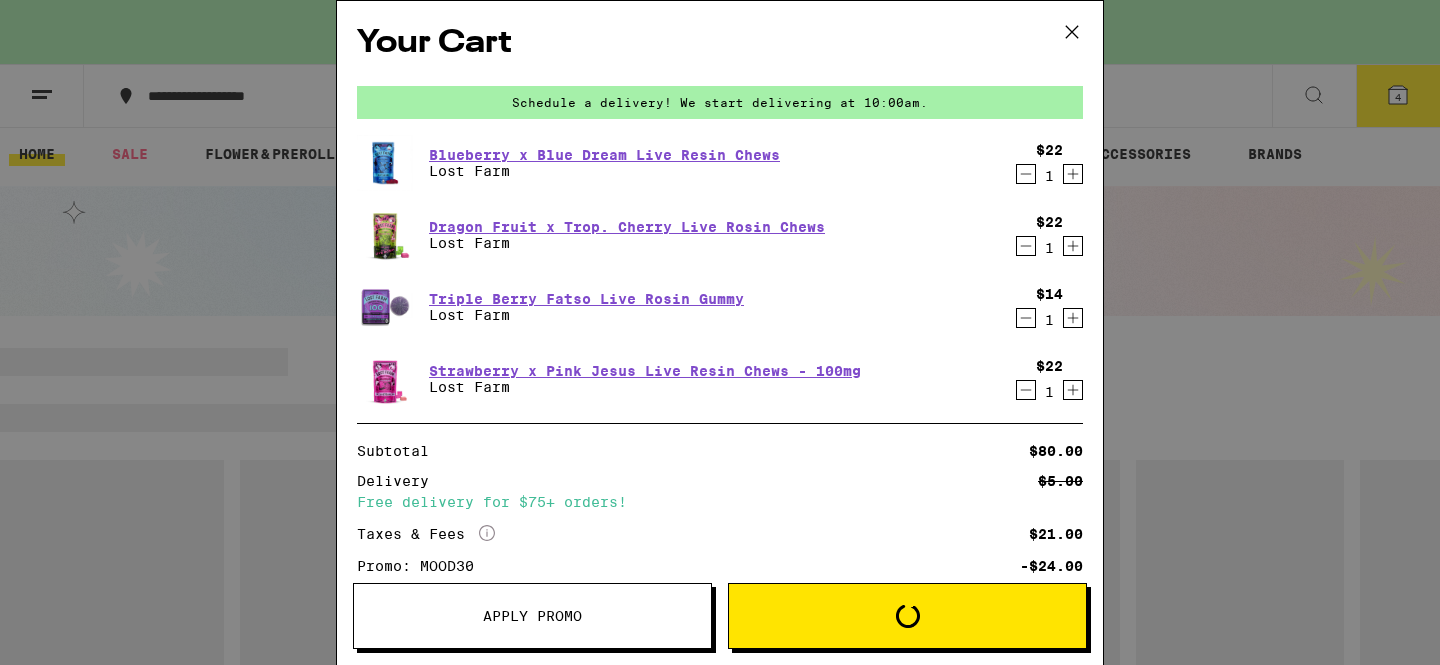 scroll, scrollTop: 0, scrollLeft: 0, axis: both 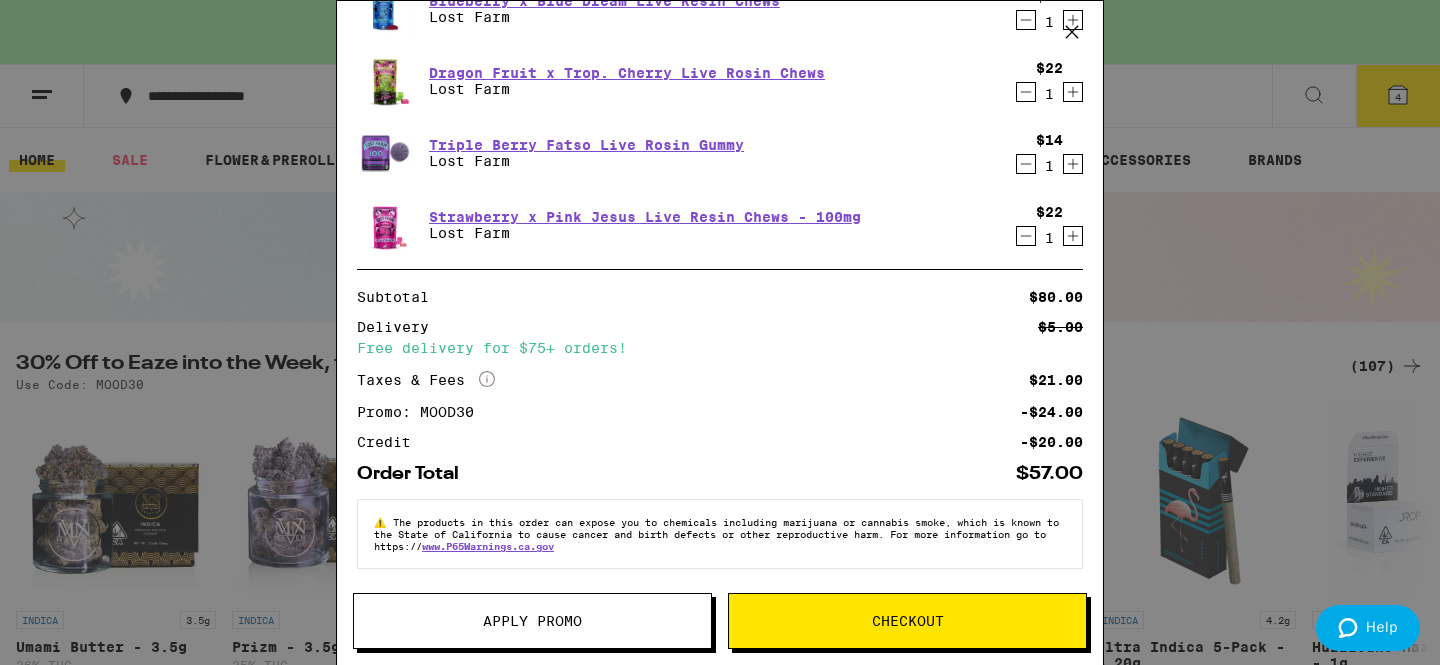 click on "Checkout" at bounding box center (907, 621) 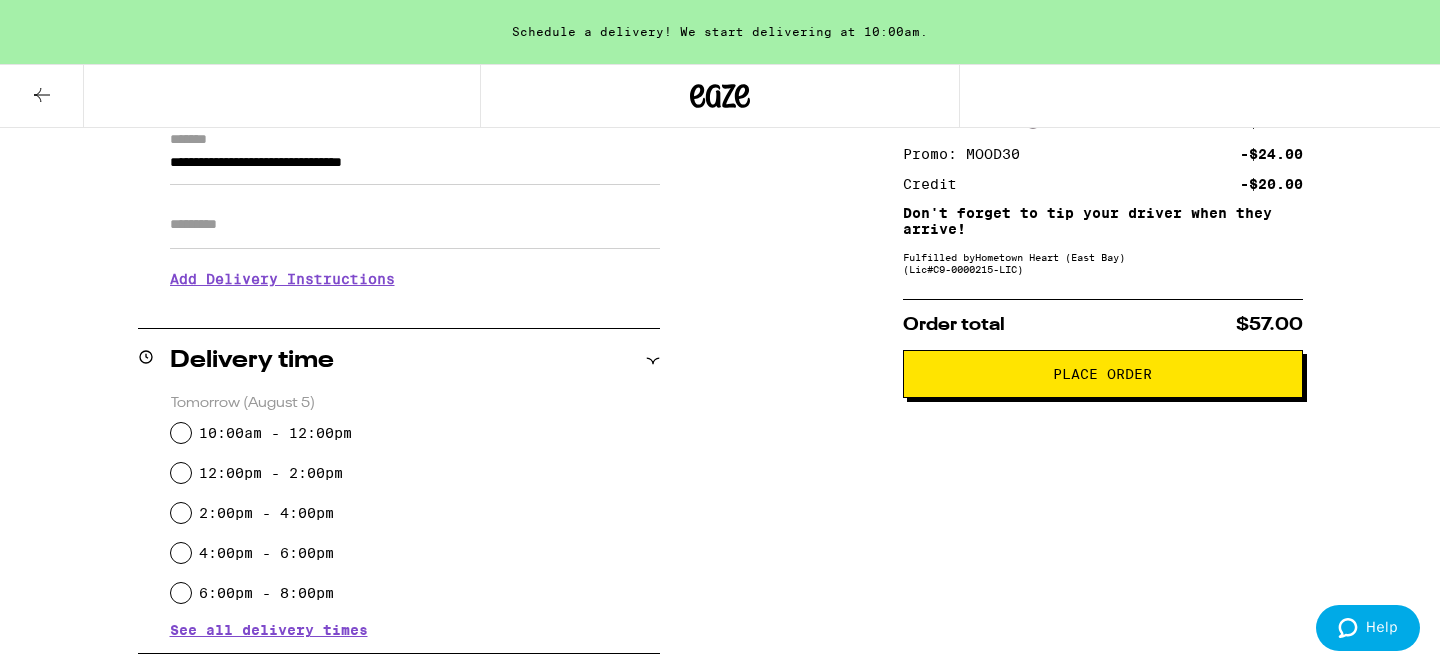 scroll, scrollTop: 358, scrollLeft: 0, axis: vertical 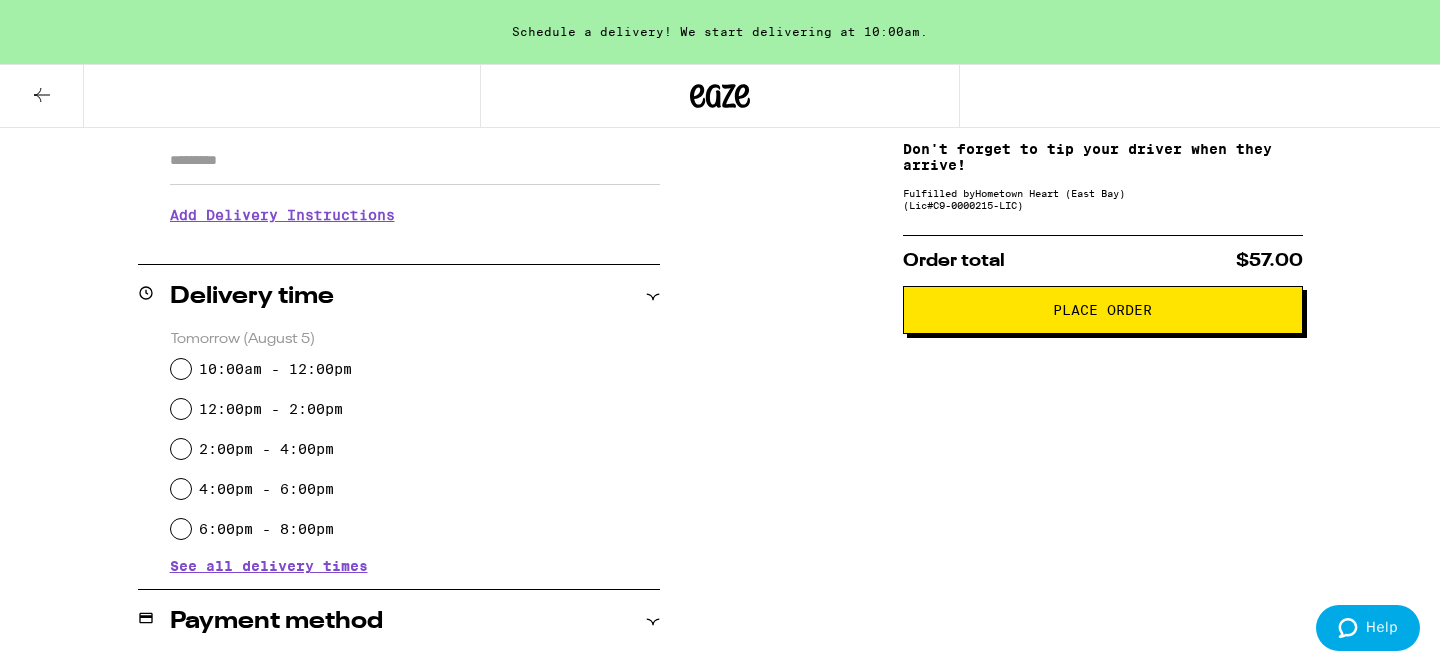 click on "See all delivery times" at bounding box center [269, 566] 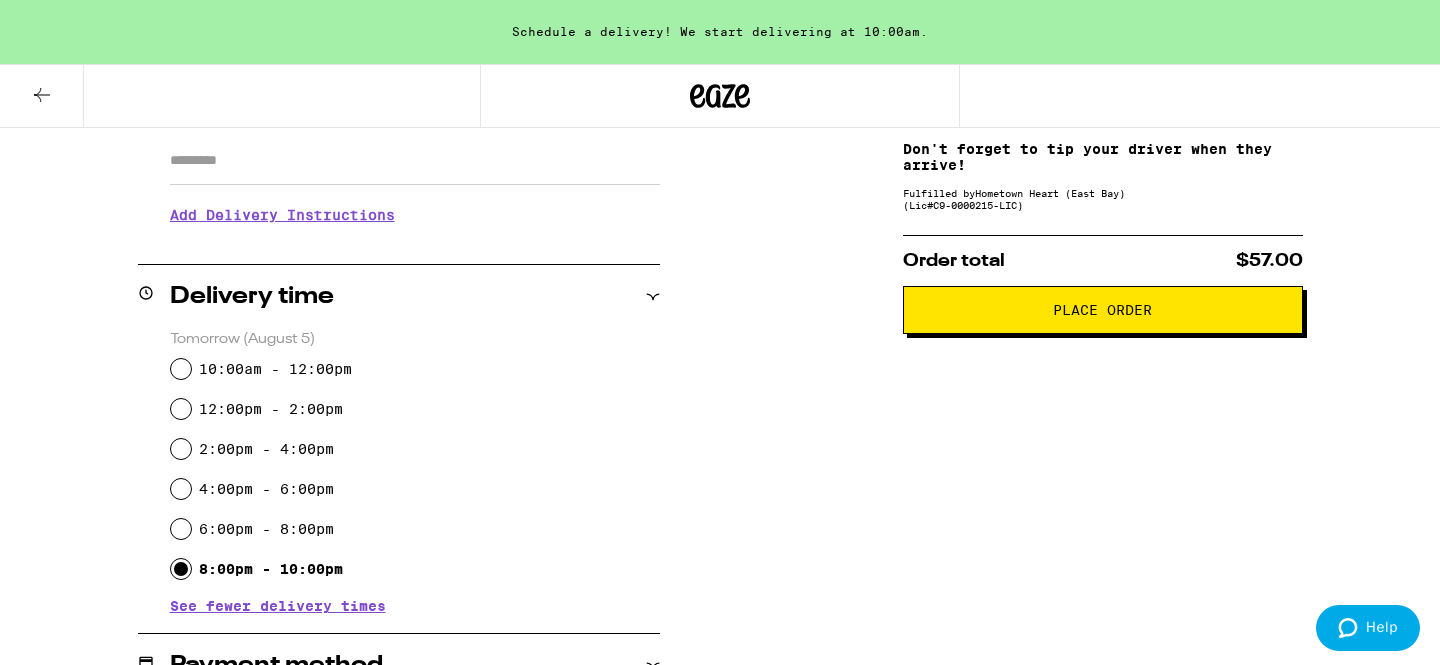 click on "8:00pm - 10:00pm" at bounding box center [181, 569] 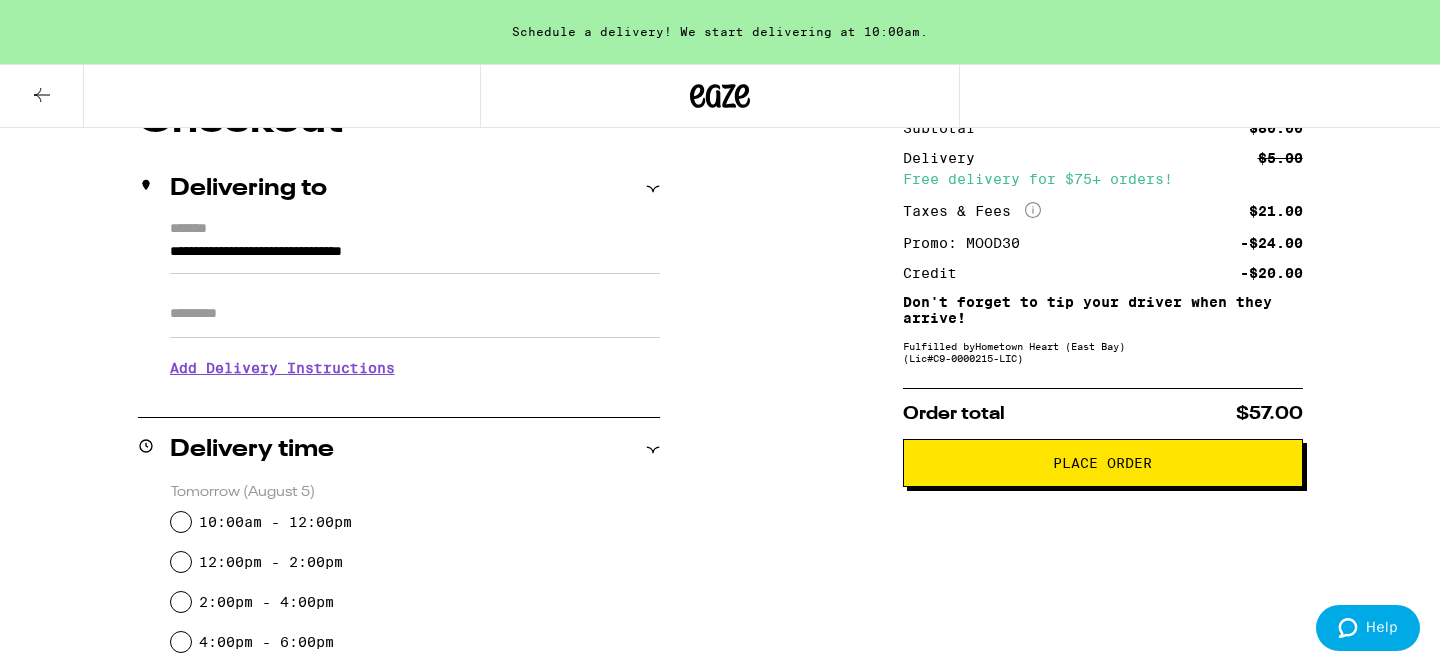 scroll, scrollTop: 0, scrollLeft: 0, axis: both 